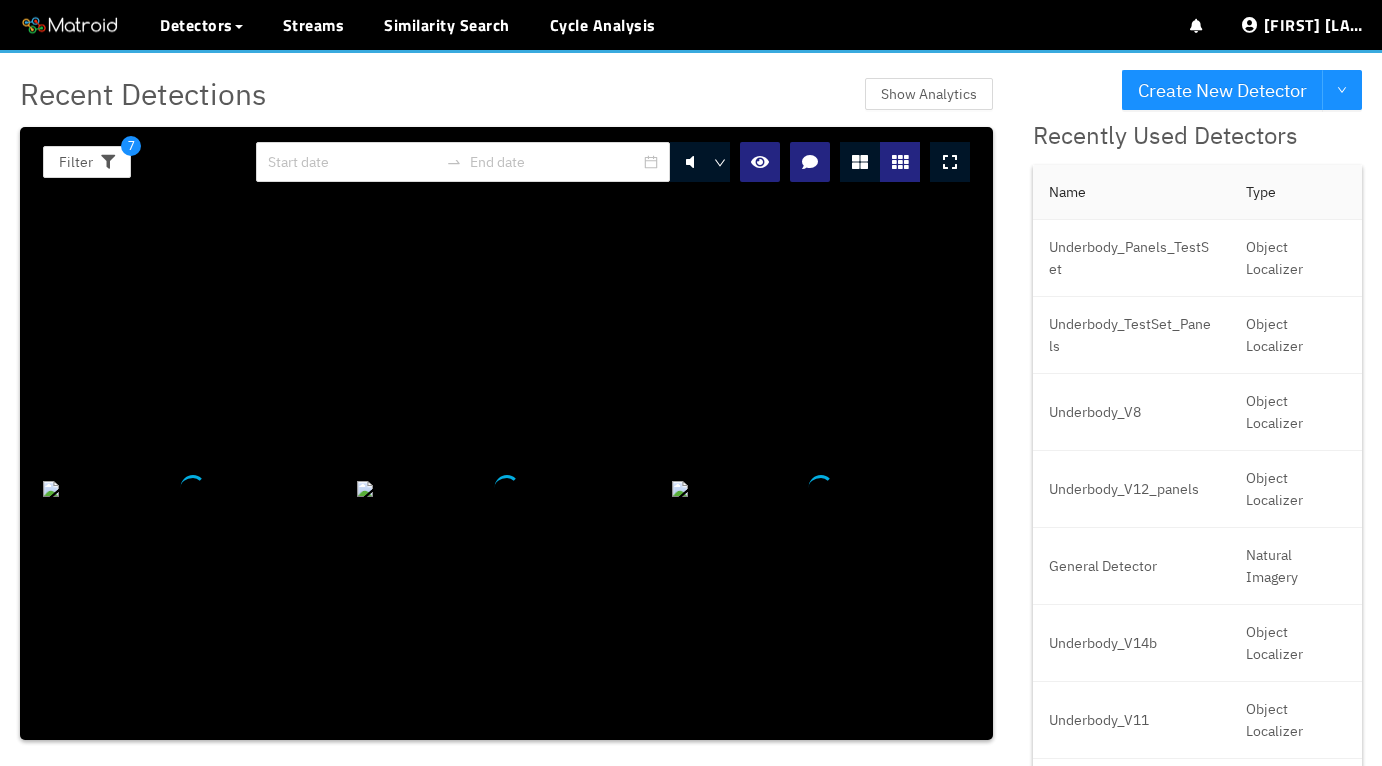scroll, scrollTop: 0, scrollLeft: 0, axis: both 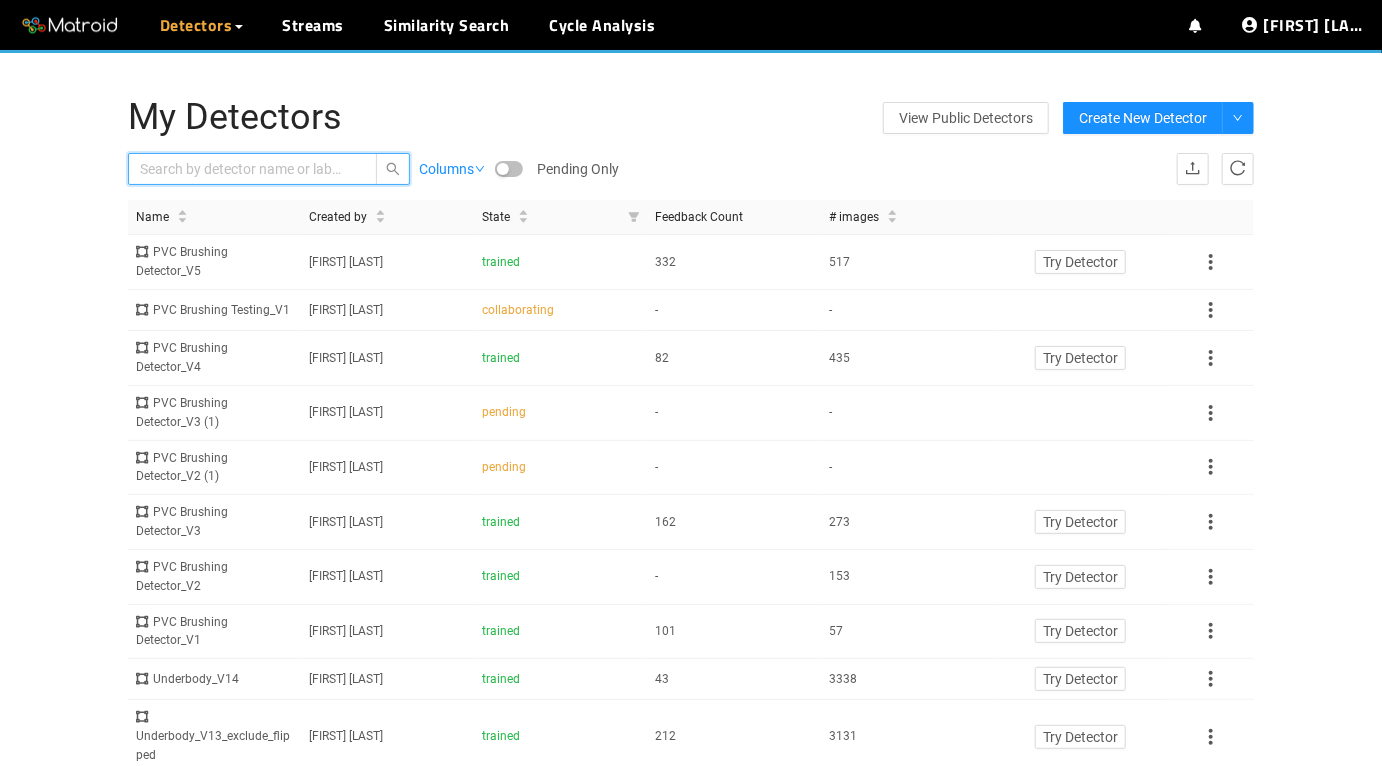 click at bounding box center [243, 169] 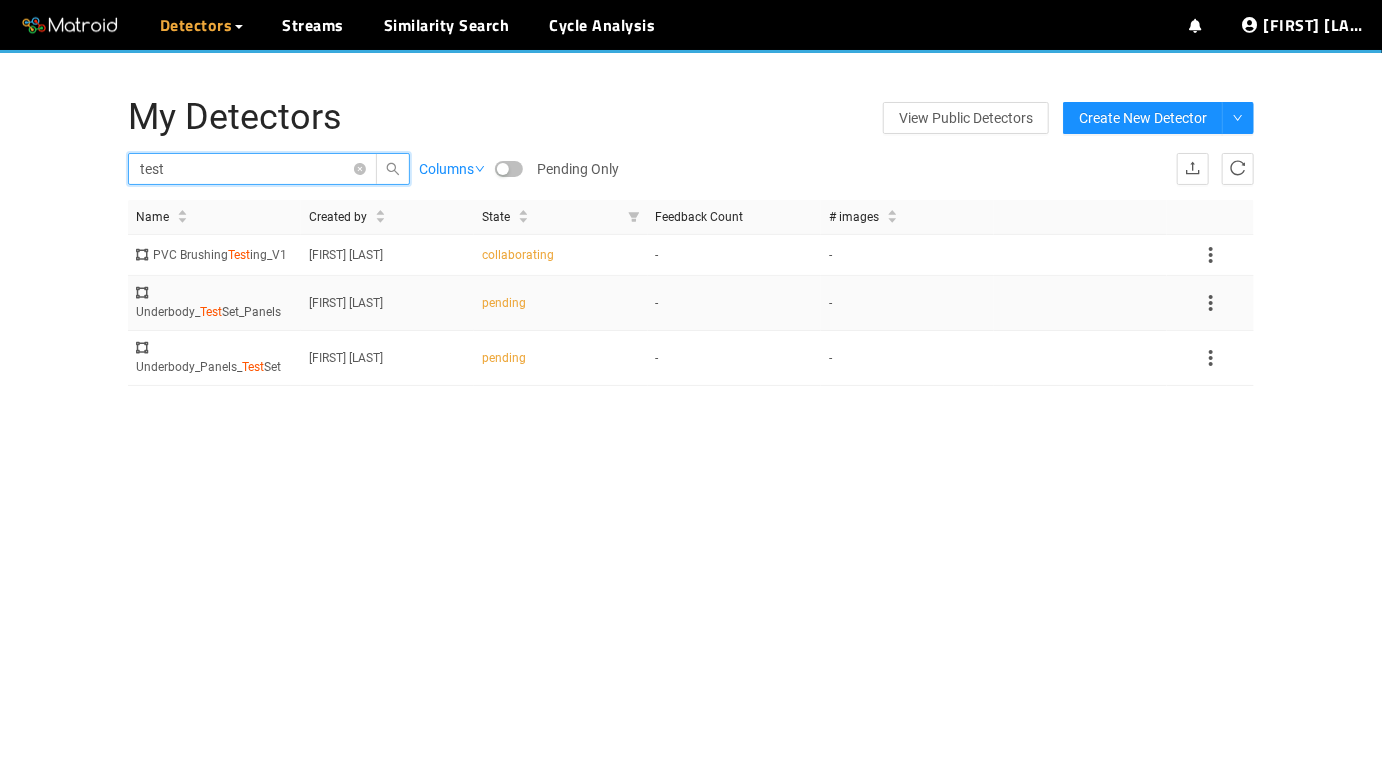 type on "test" 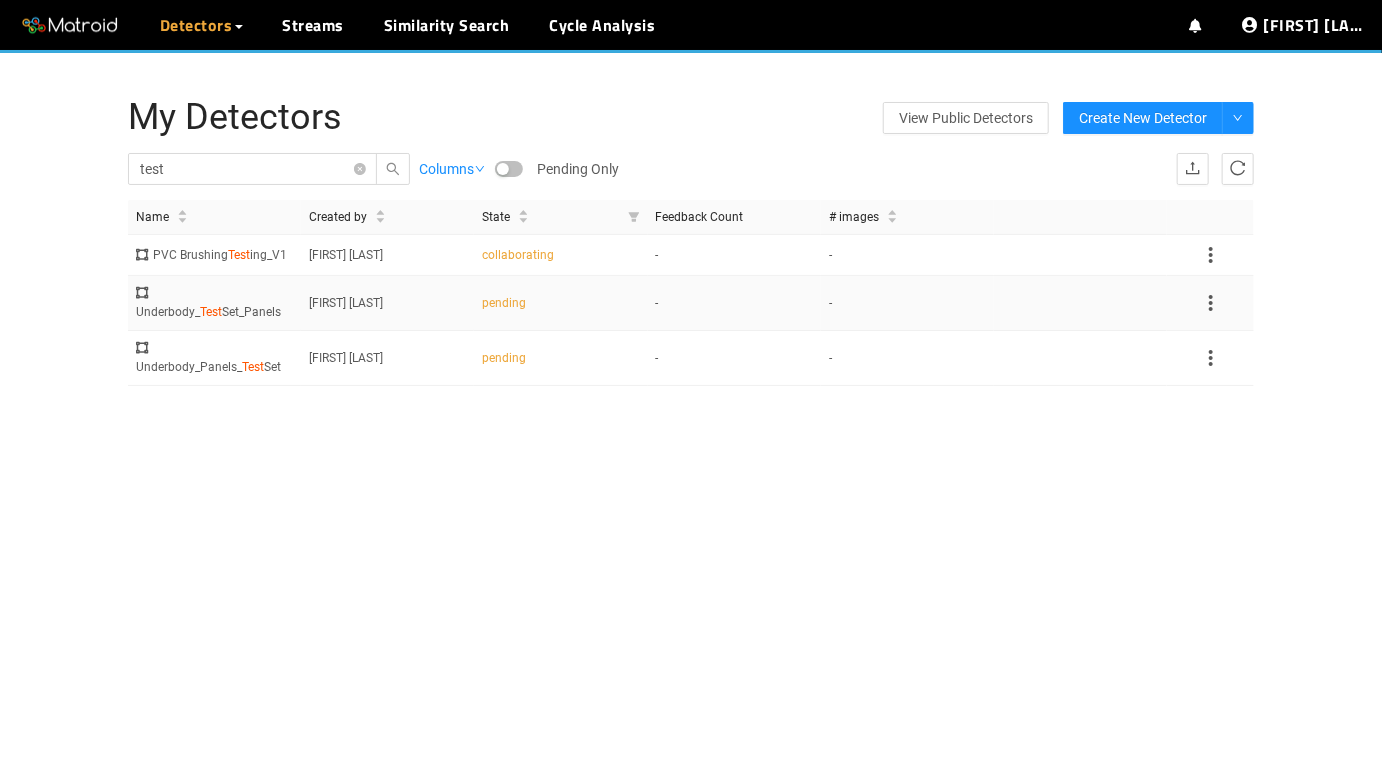click 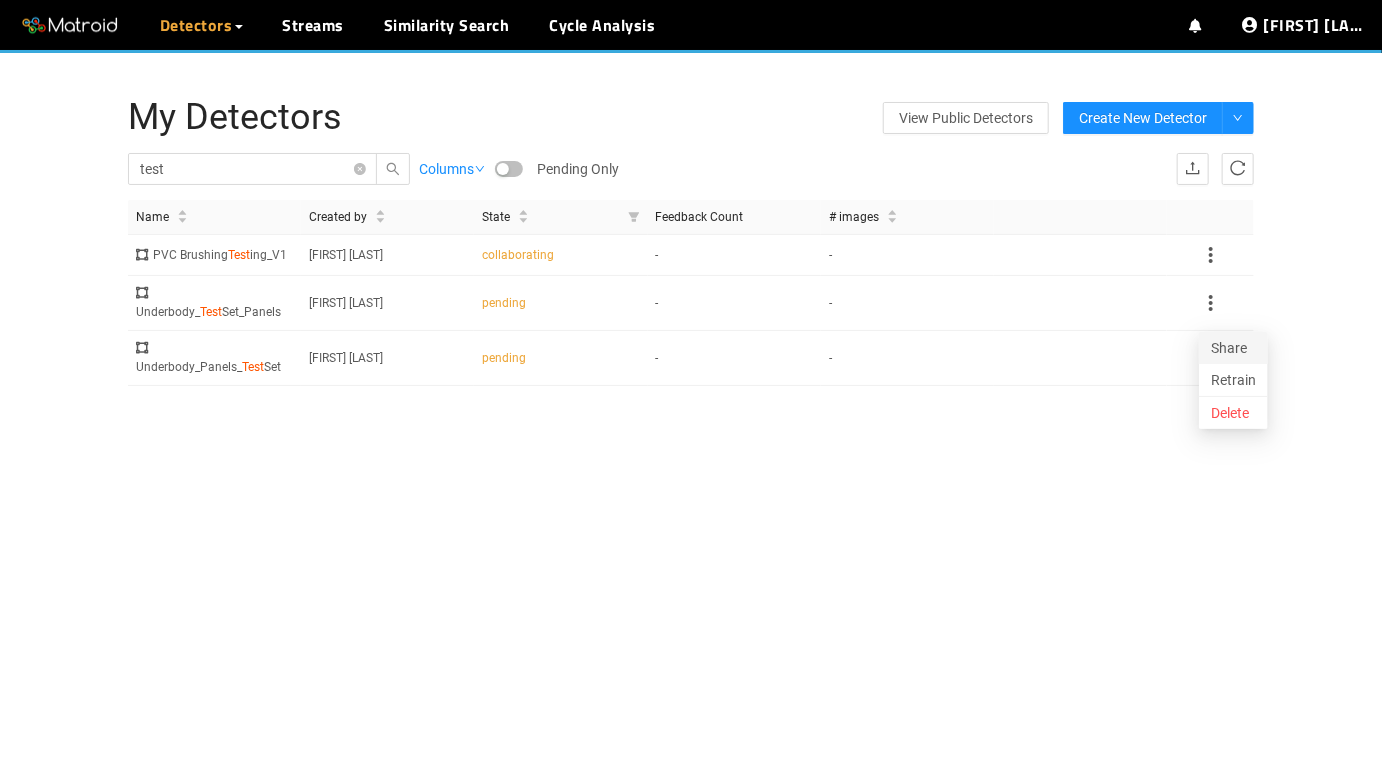 click on "Share" at bounding box center (1233, 348) 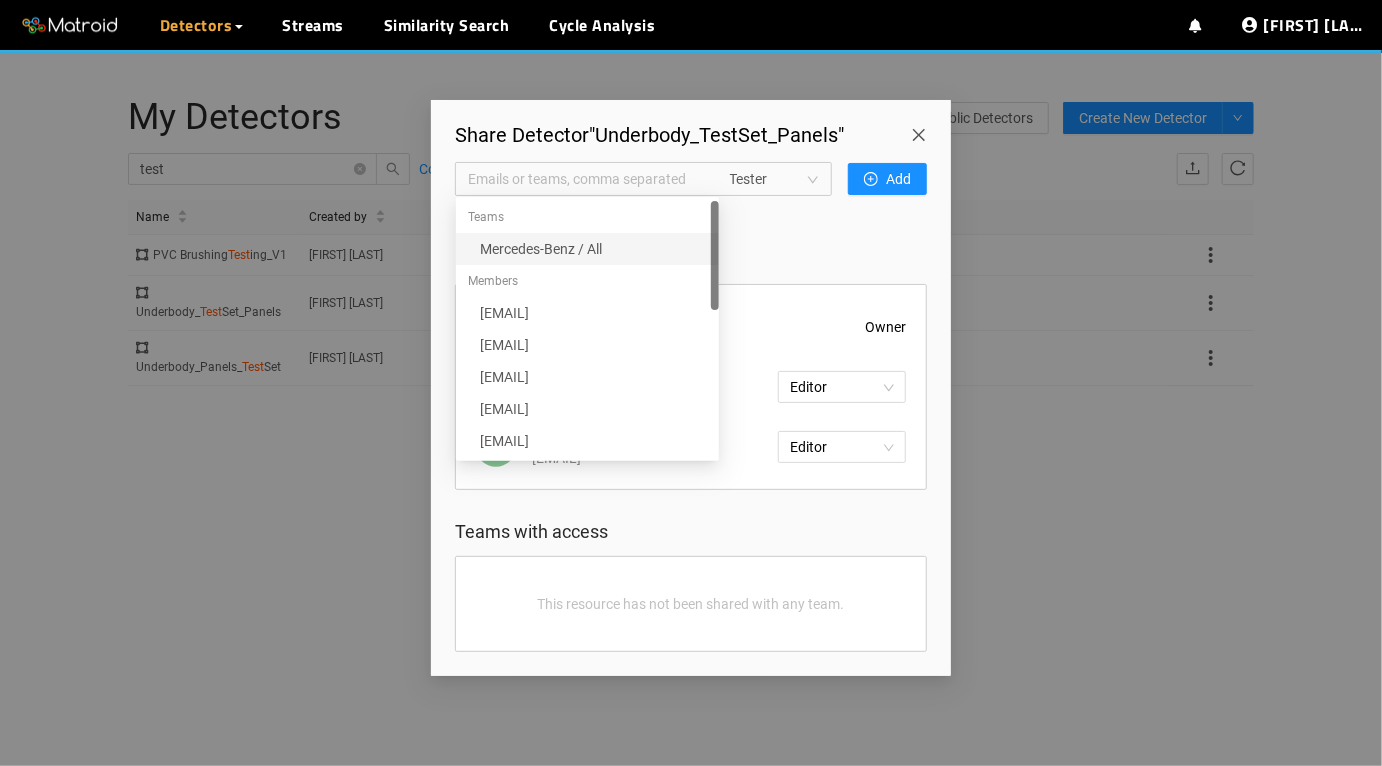 click on "Emails or teams, comma separated" at bounding box center [587, 179] 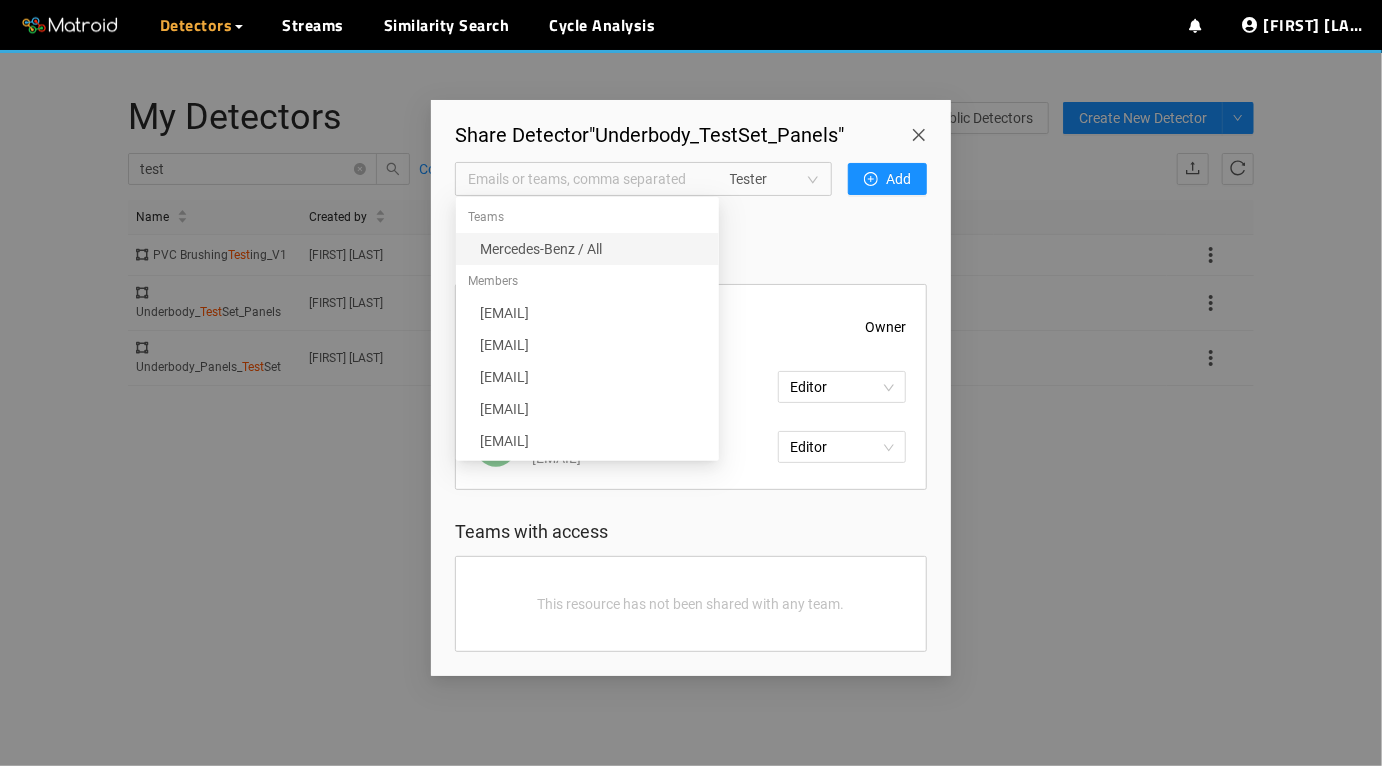 paste on "mate.seidl@mercedes-benz.com" 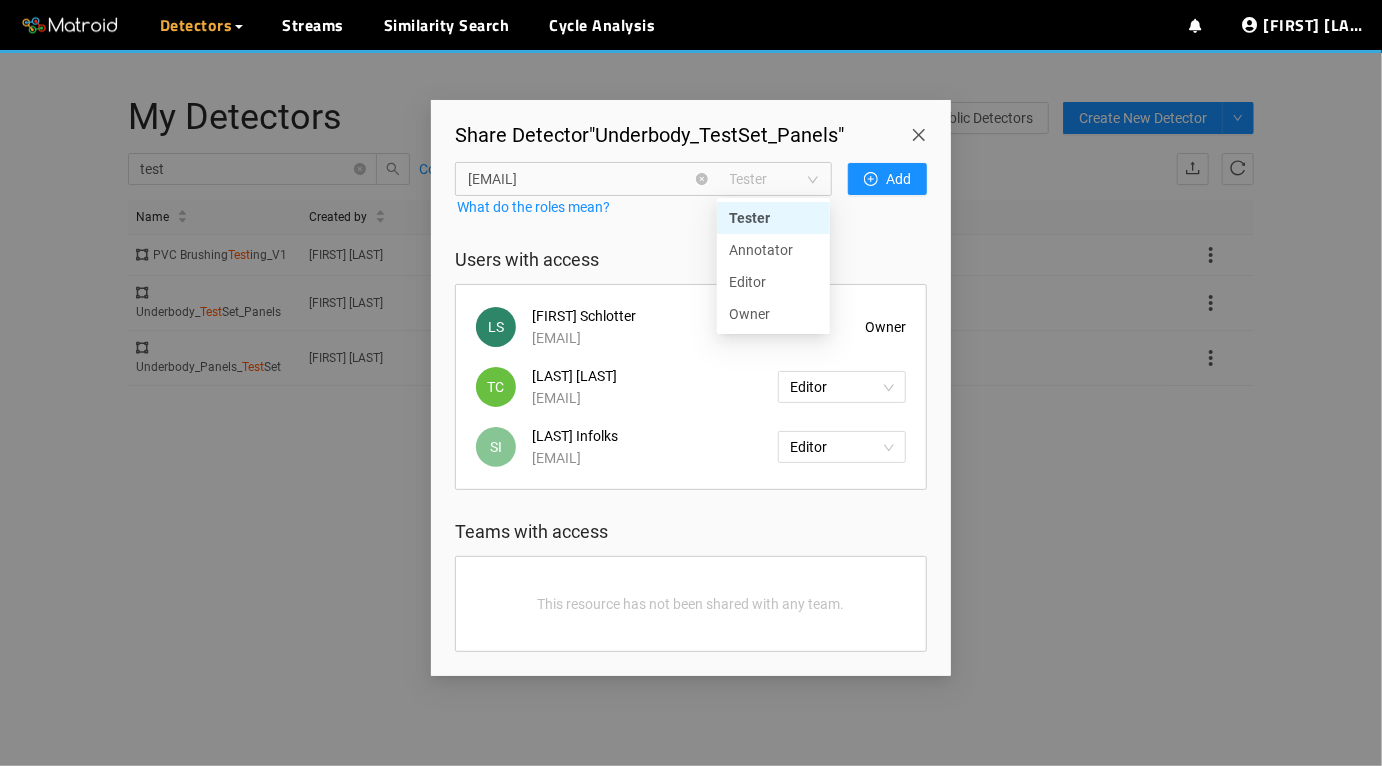 click on "Tester" at bounding box center [774, 179] 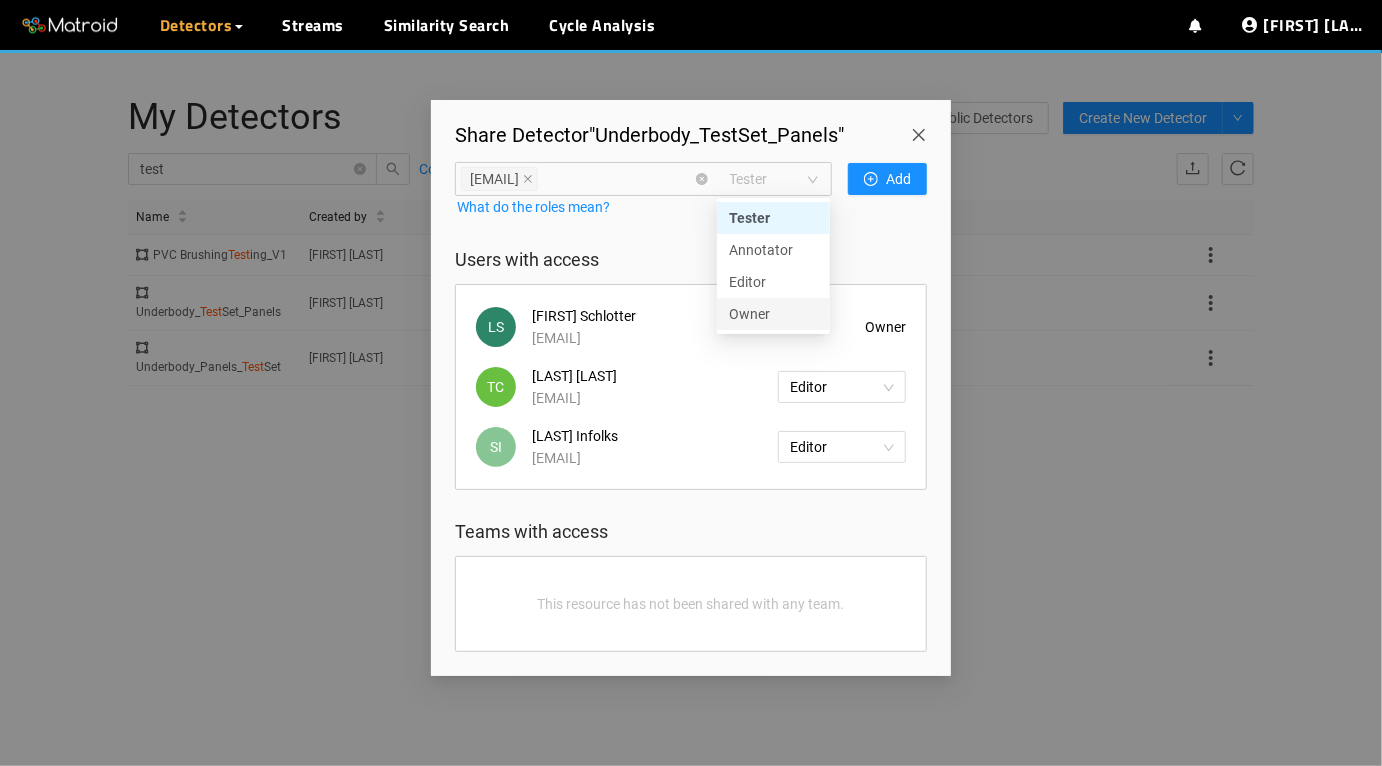 click on "Owner" at bounding box center [773, 314] 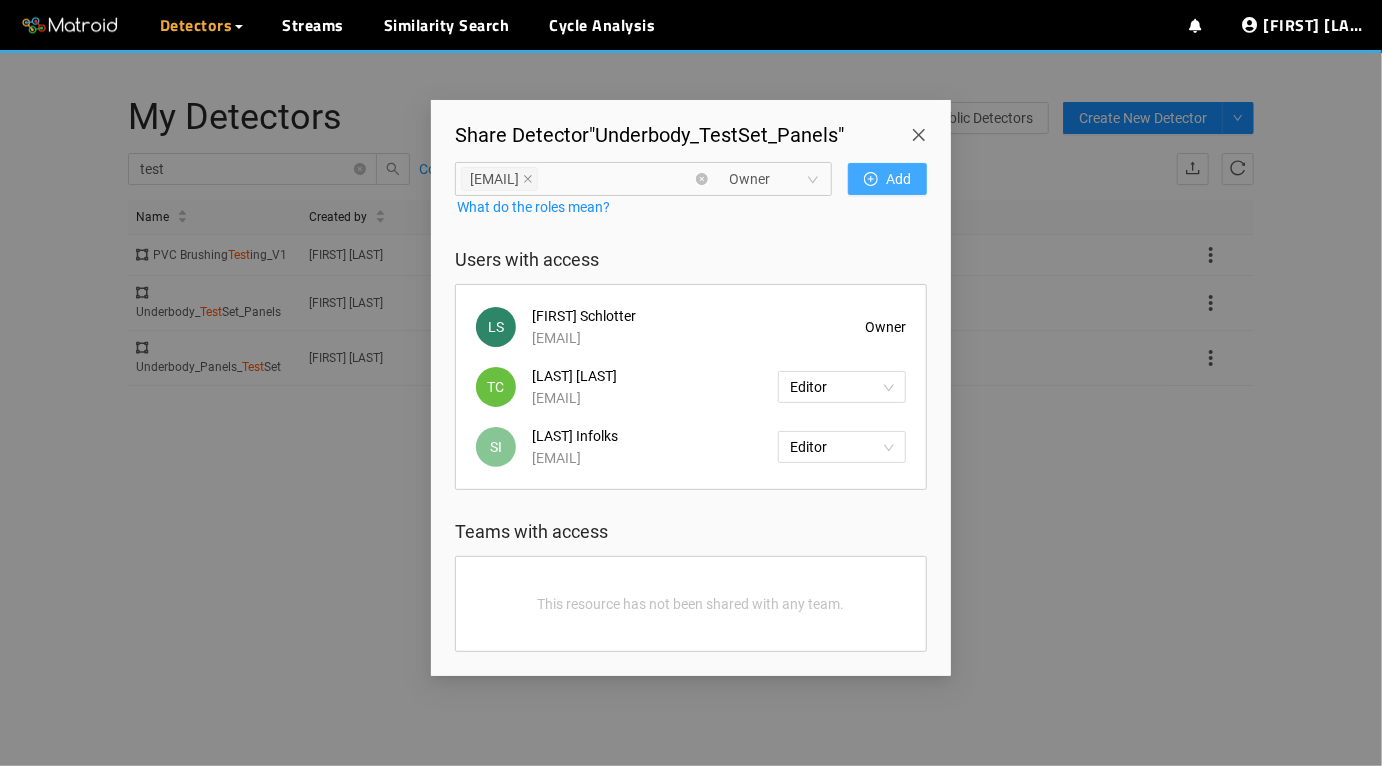 click on "Add" at bounding box center (898, 179) 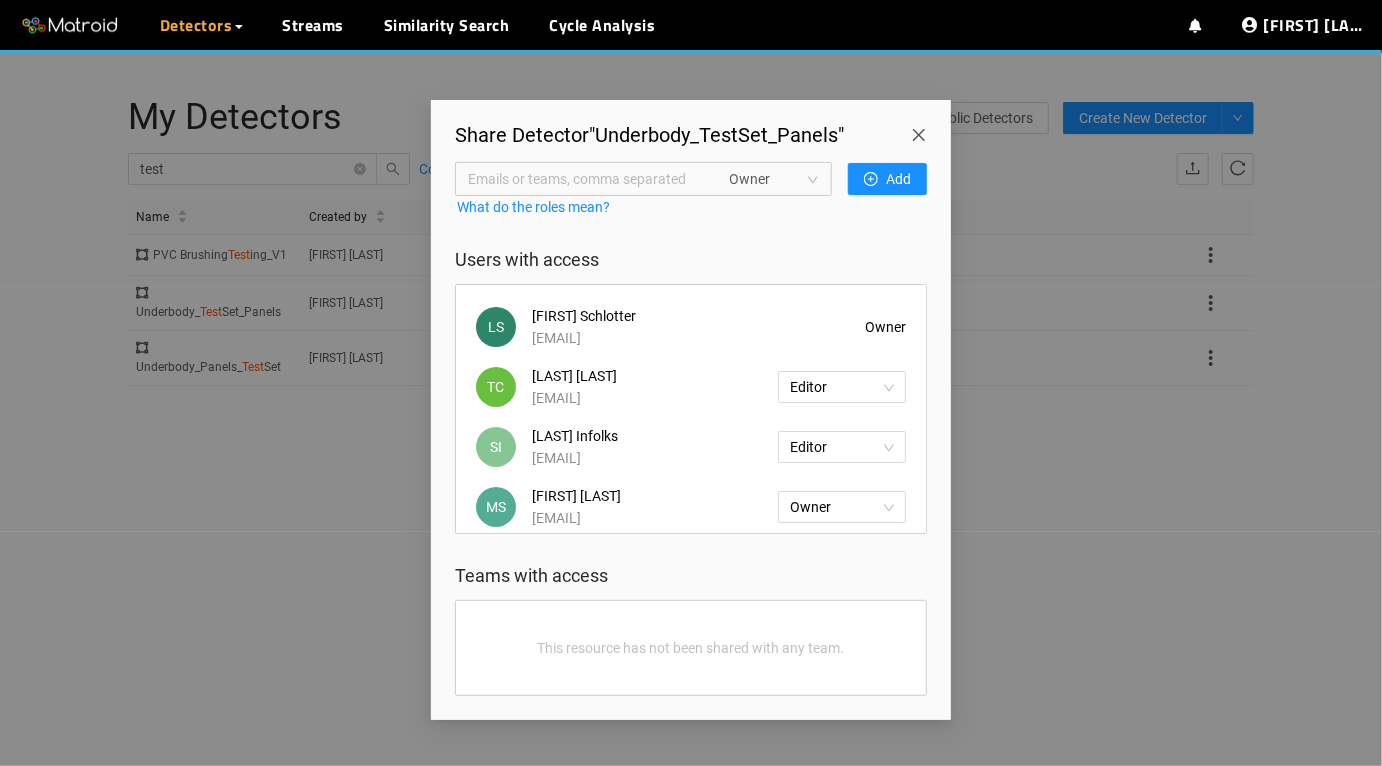 click at bounding box center [923, 128] 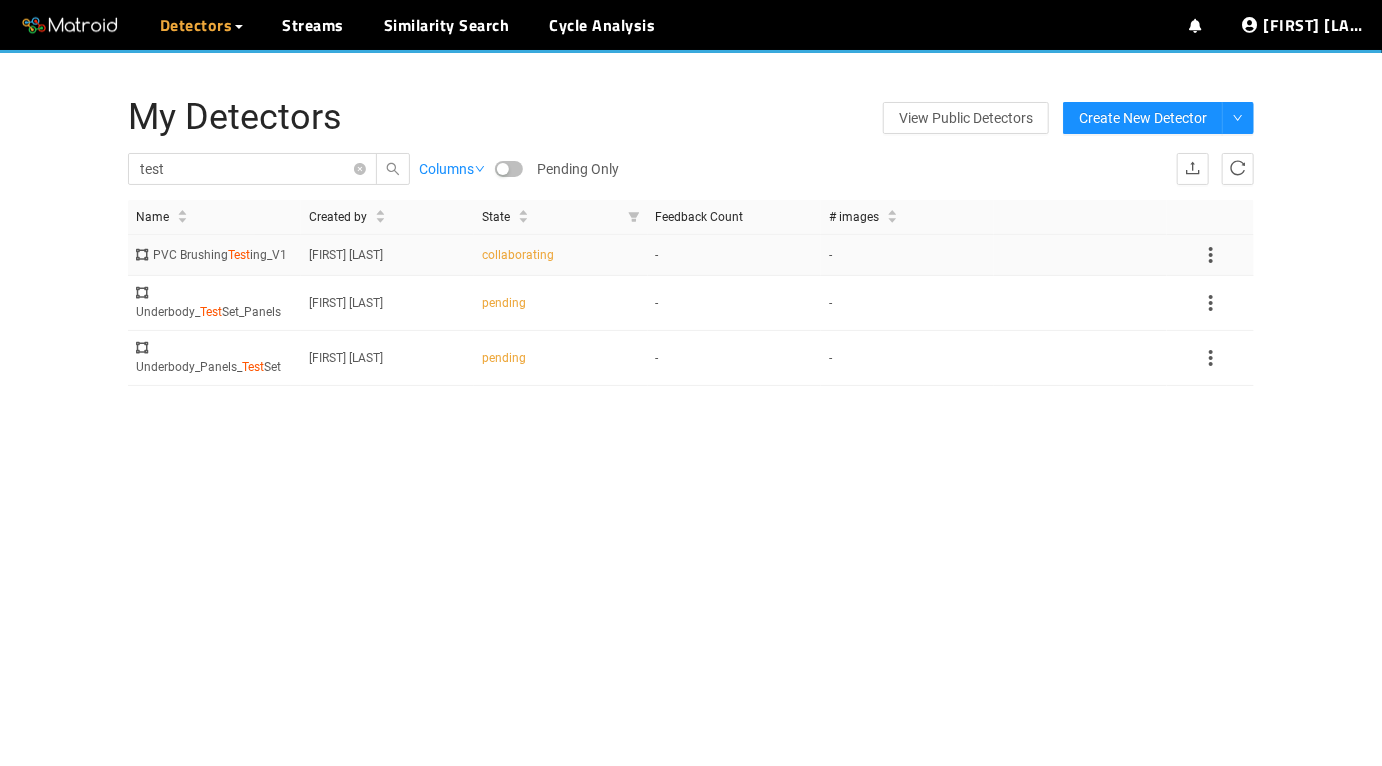 click 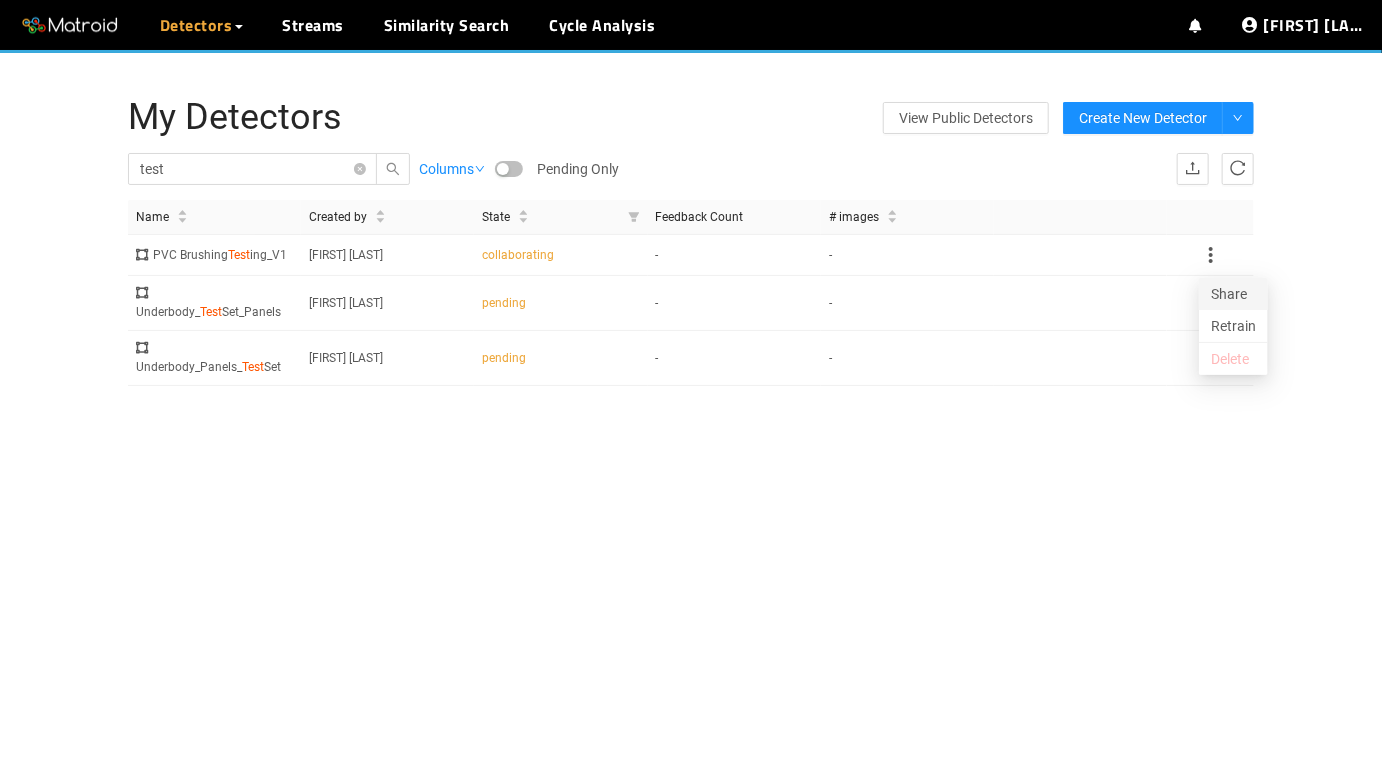 click on "Share" at bounding box center (1233, 294) 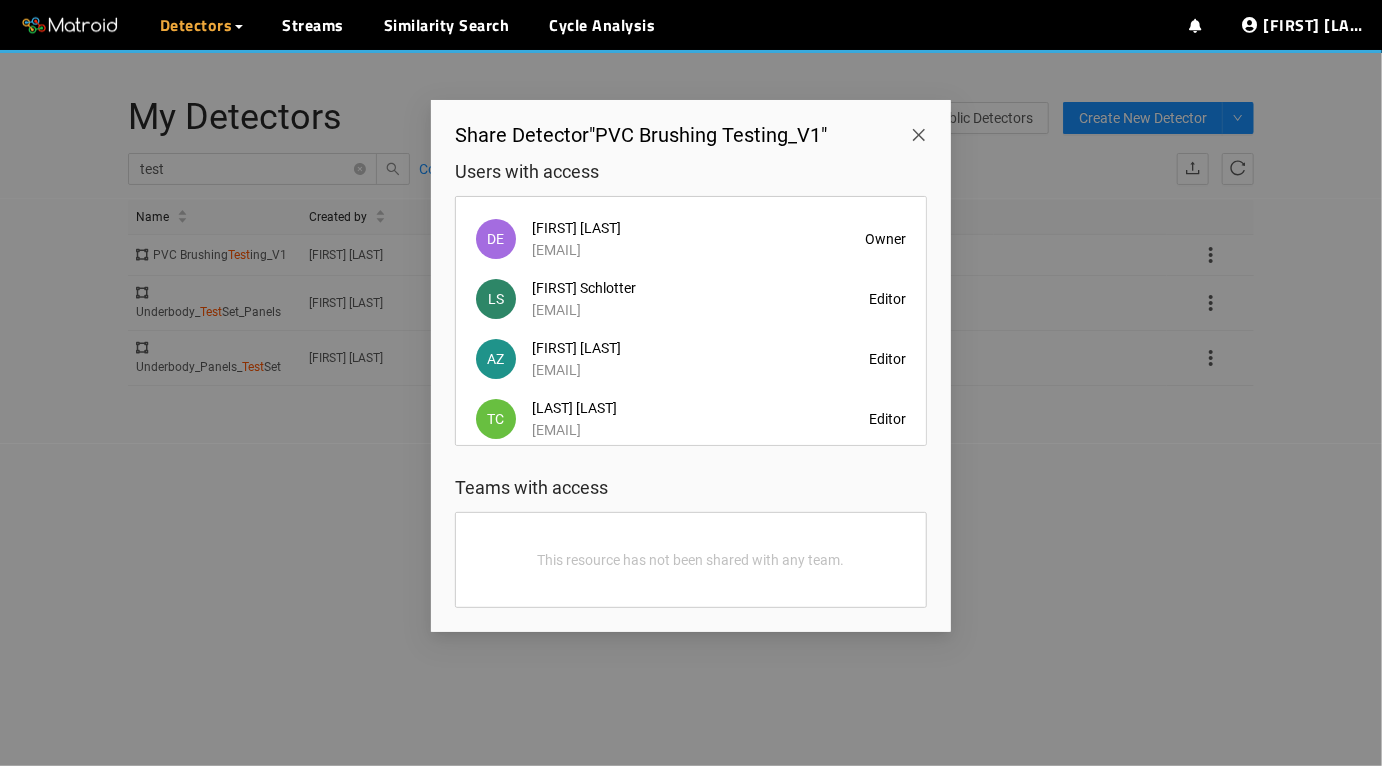 scroll, scrollTop: 81, scrollLeft: 0, axis: vertical 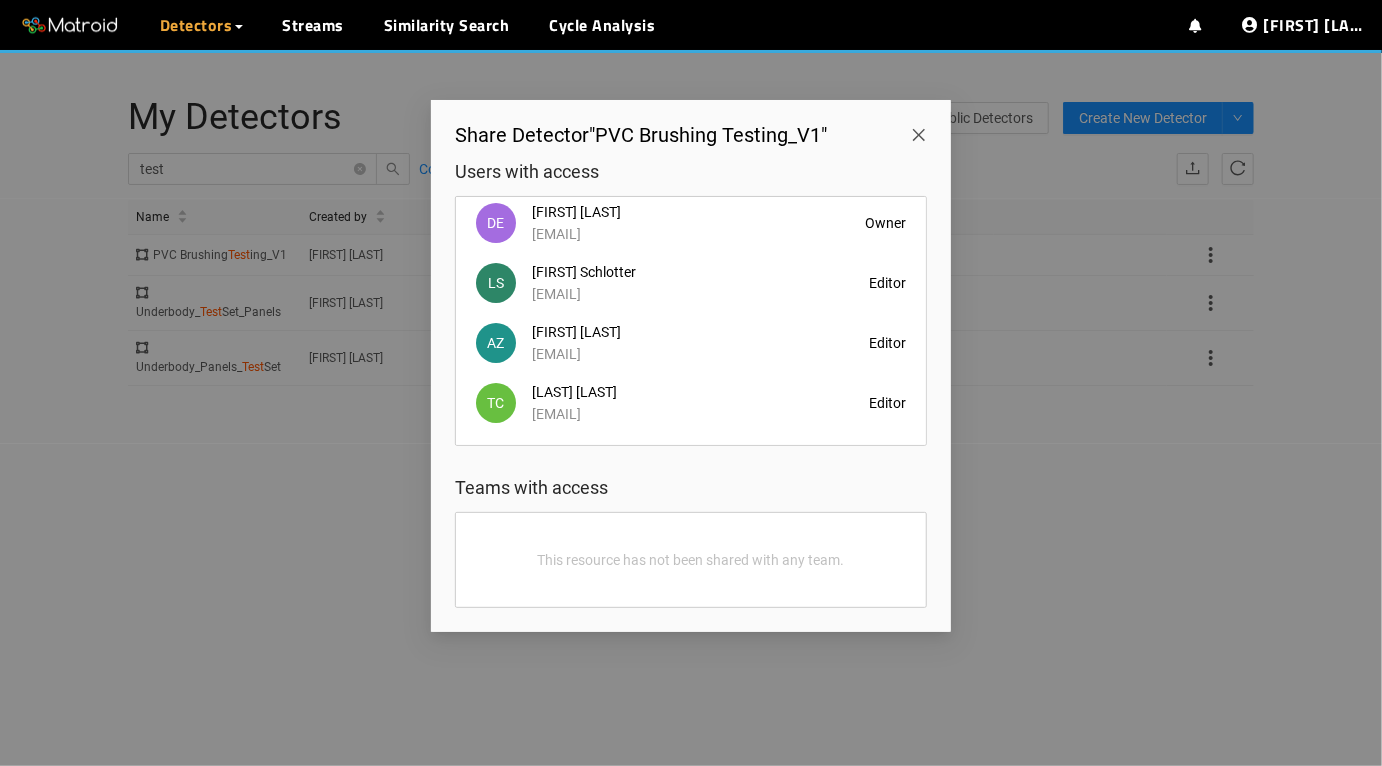 click at bounding box center (923, 128) 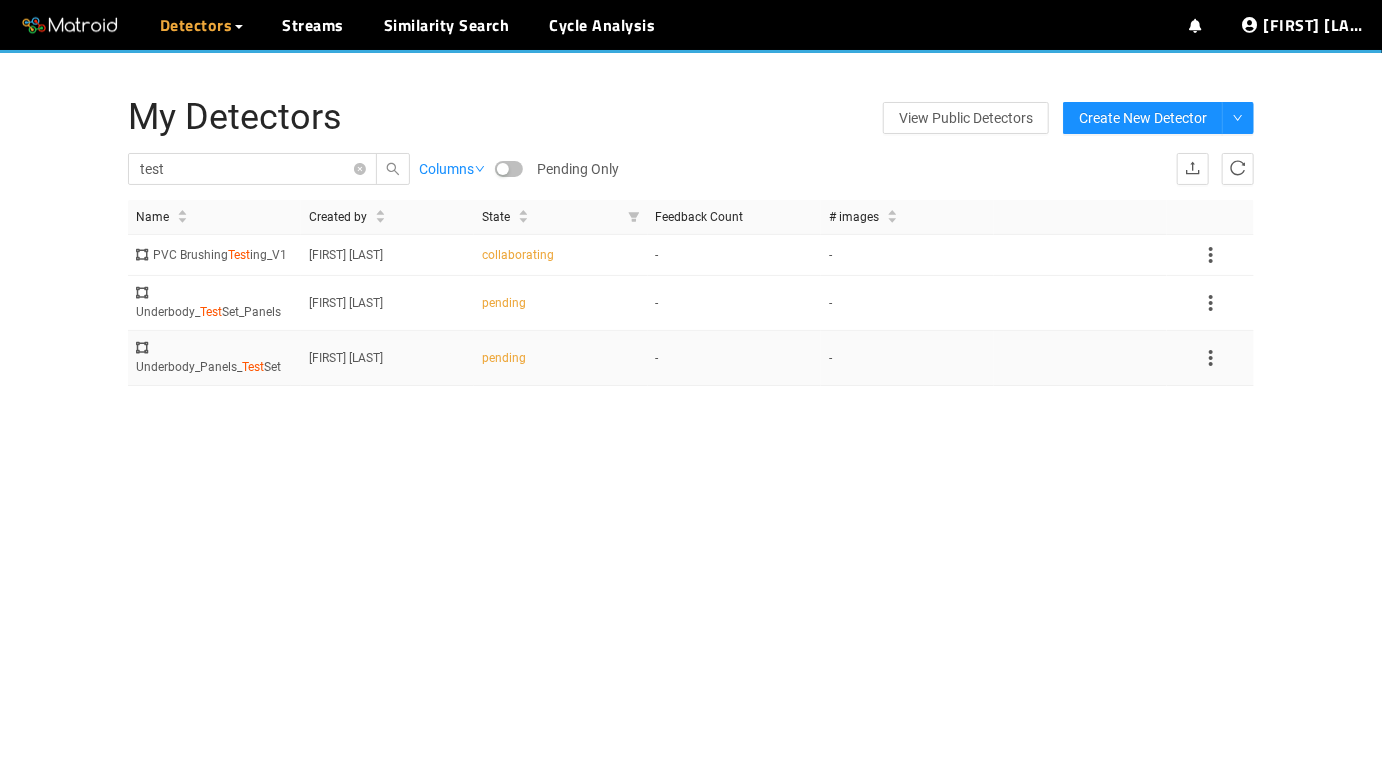 click 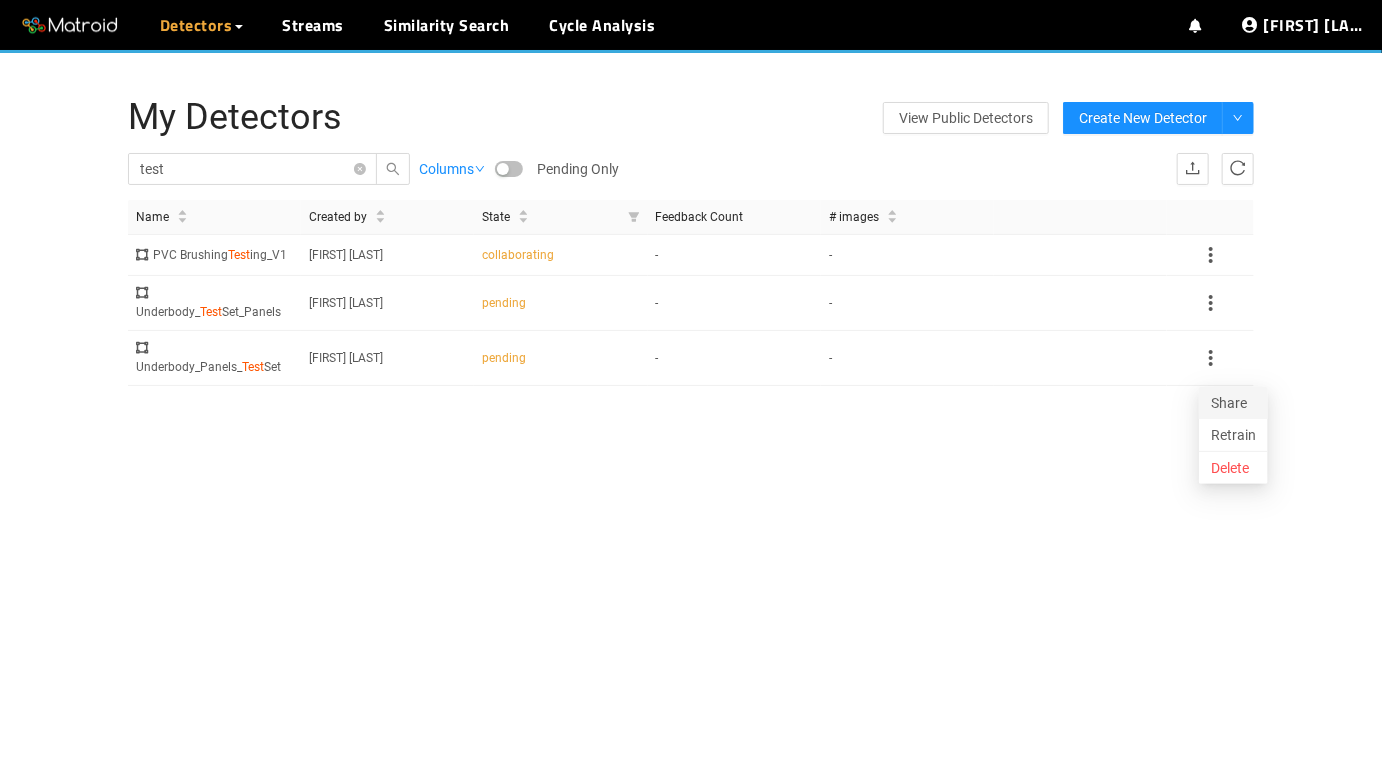 click on "Share" at bounding box center (1233, 403) 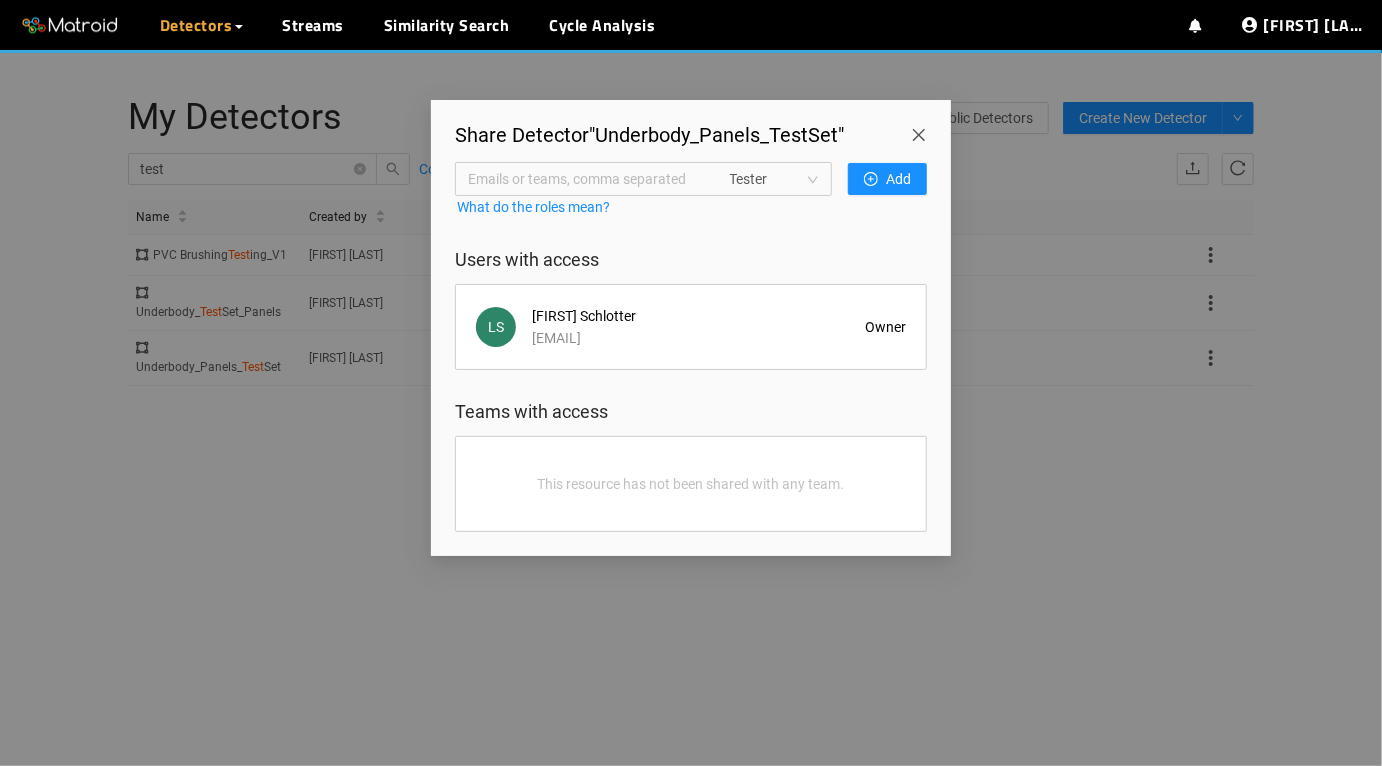 click on "Emails or teams, comma separated" at bounding box center [587, 179] 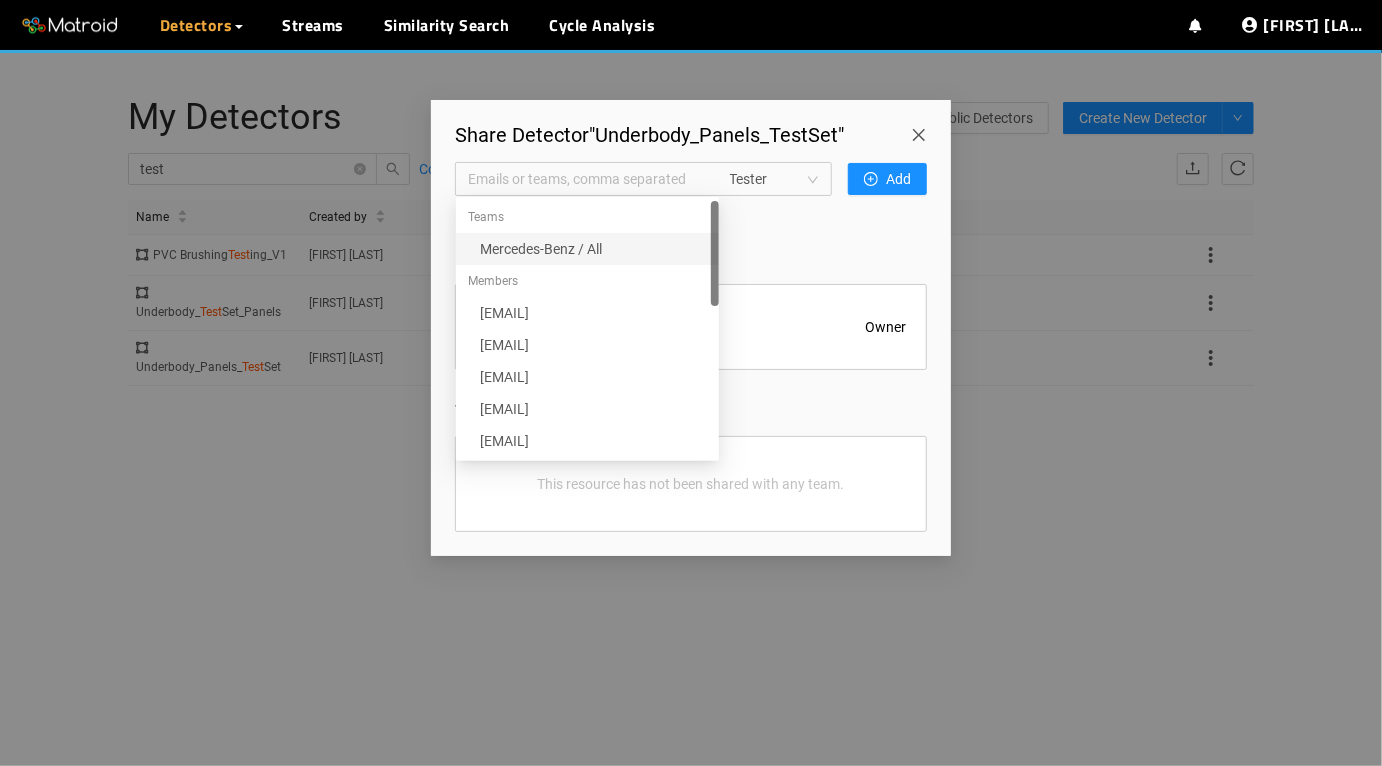 paste on "mate.seidl@mercedes-benz.com" 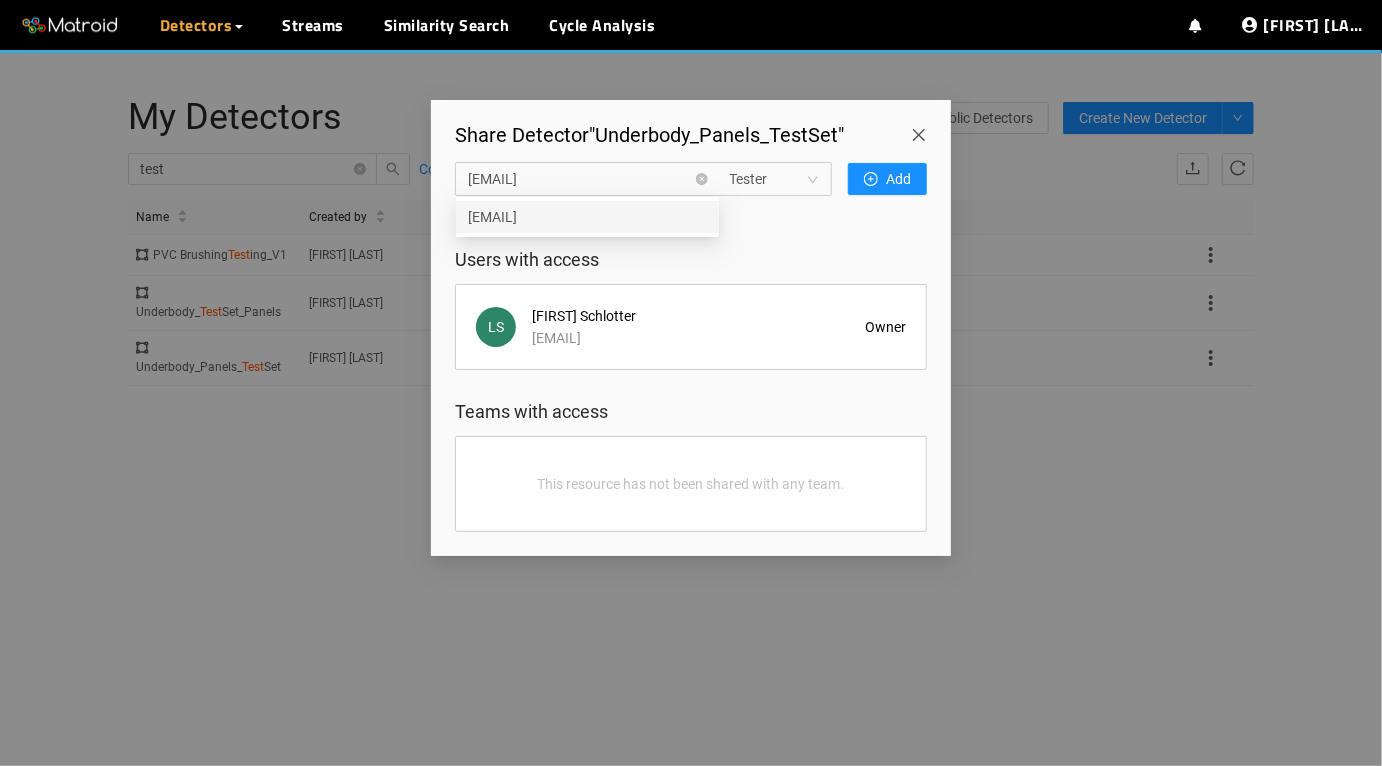 click on "mate.seidl@mercedes-benz.com" at bounding box center [587, 217] 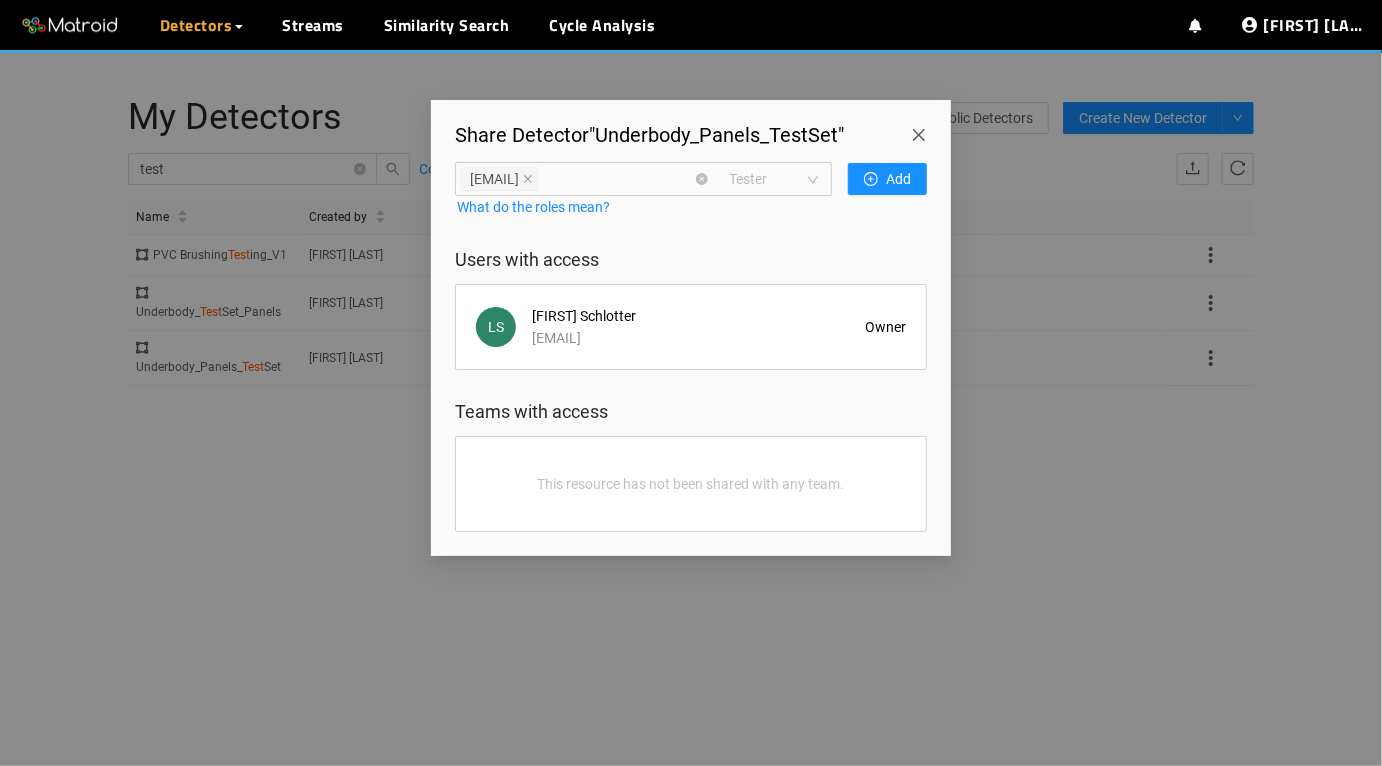 click on "Tester" at bounding box center (774, 179) 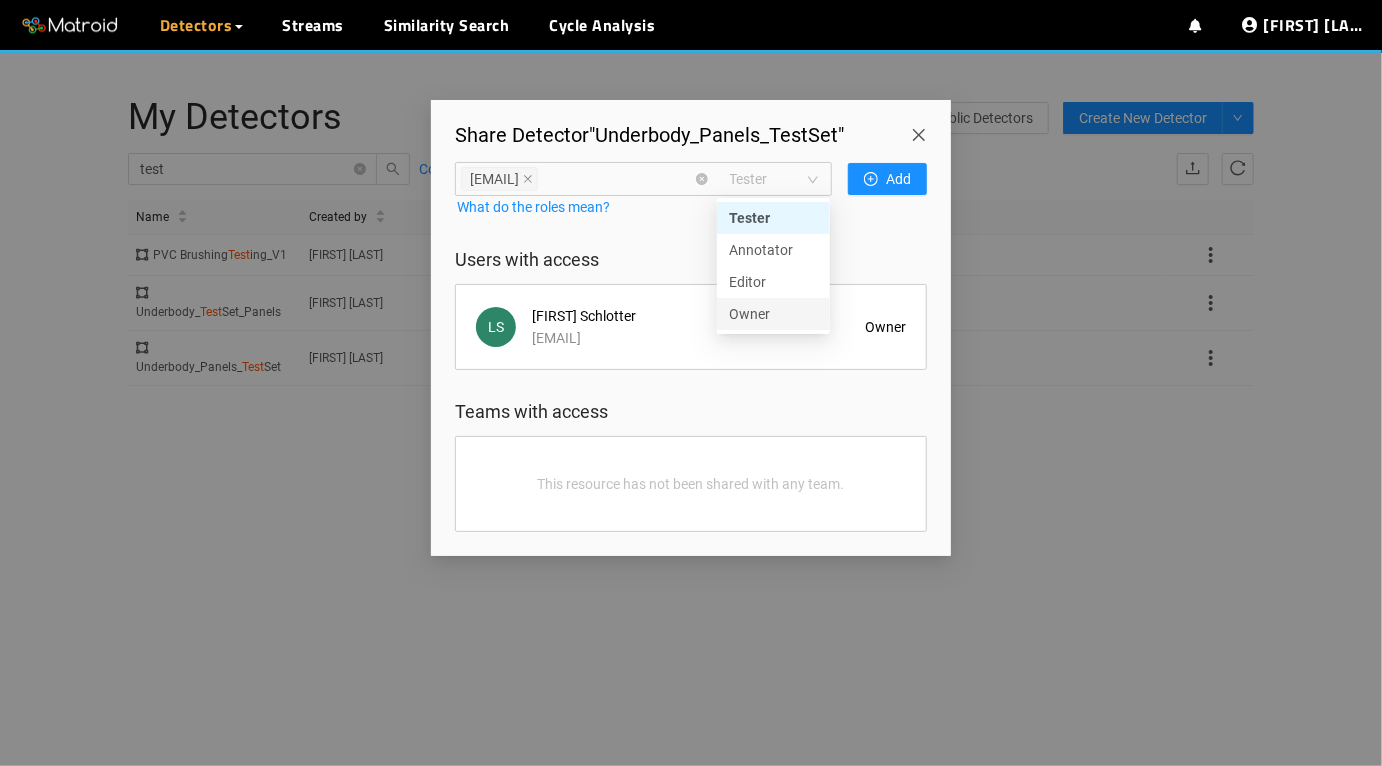 click on "Owner" at bounding box center [773, 314] 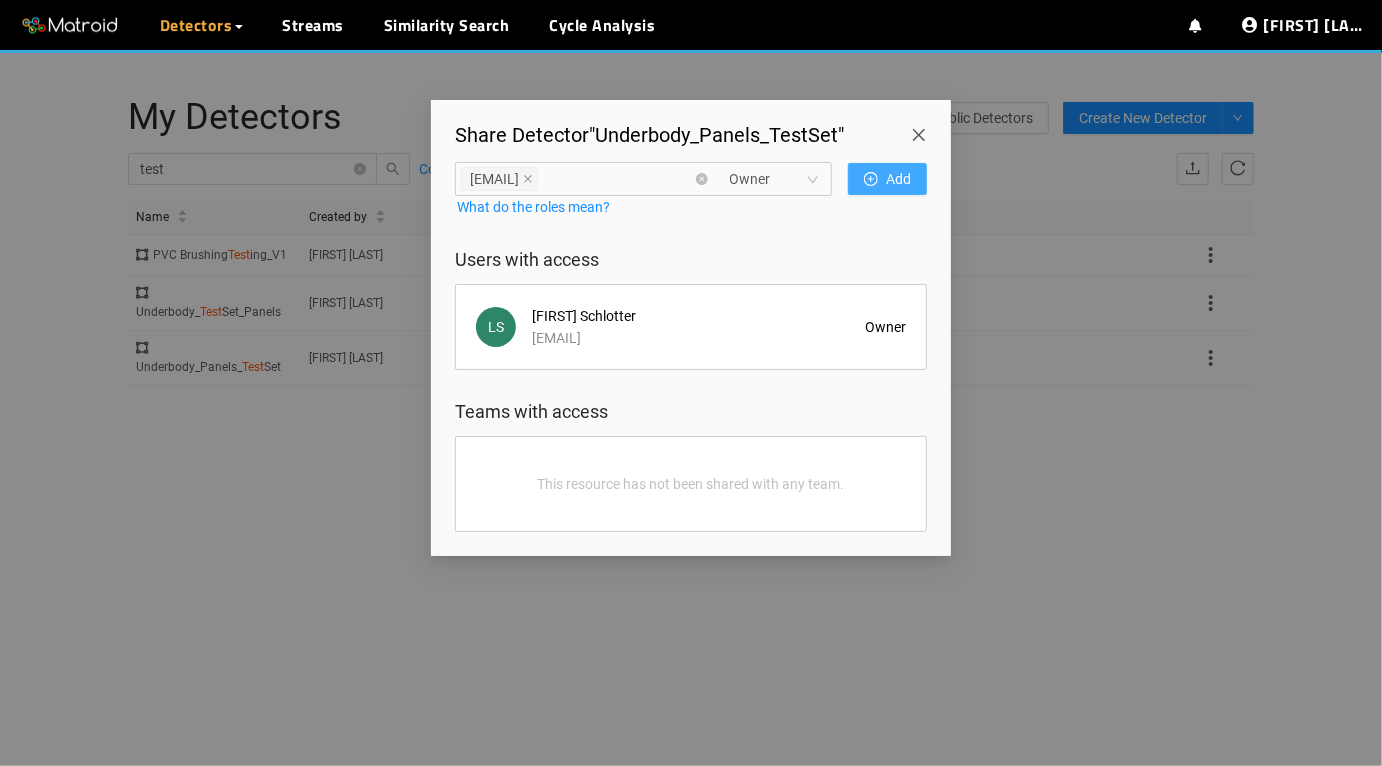 click on "Add" at bounding box center [898, 179] 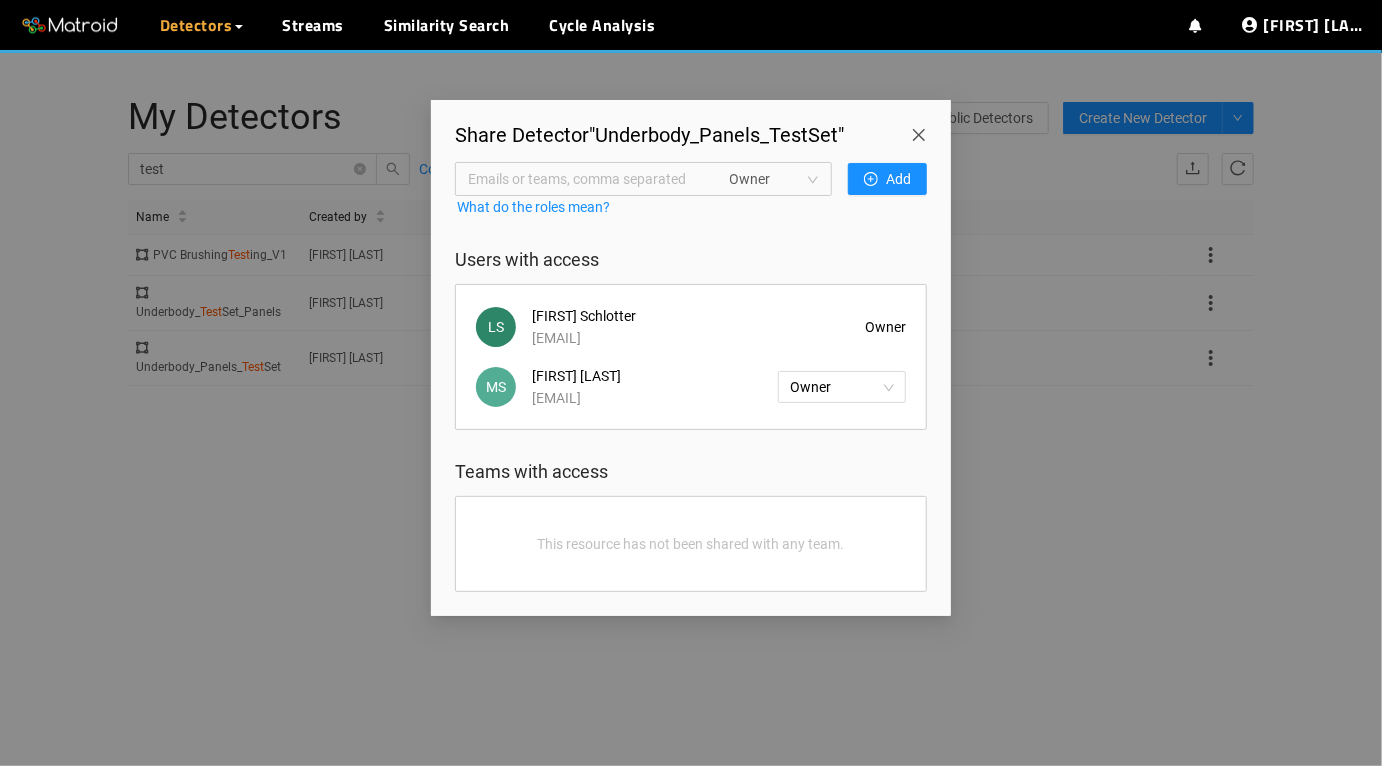 click at bounding box center [923, 128] 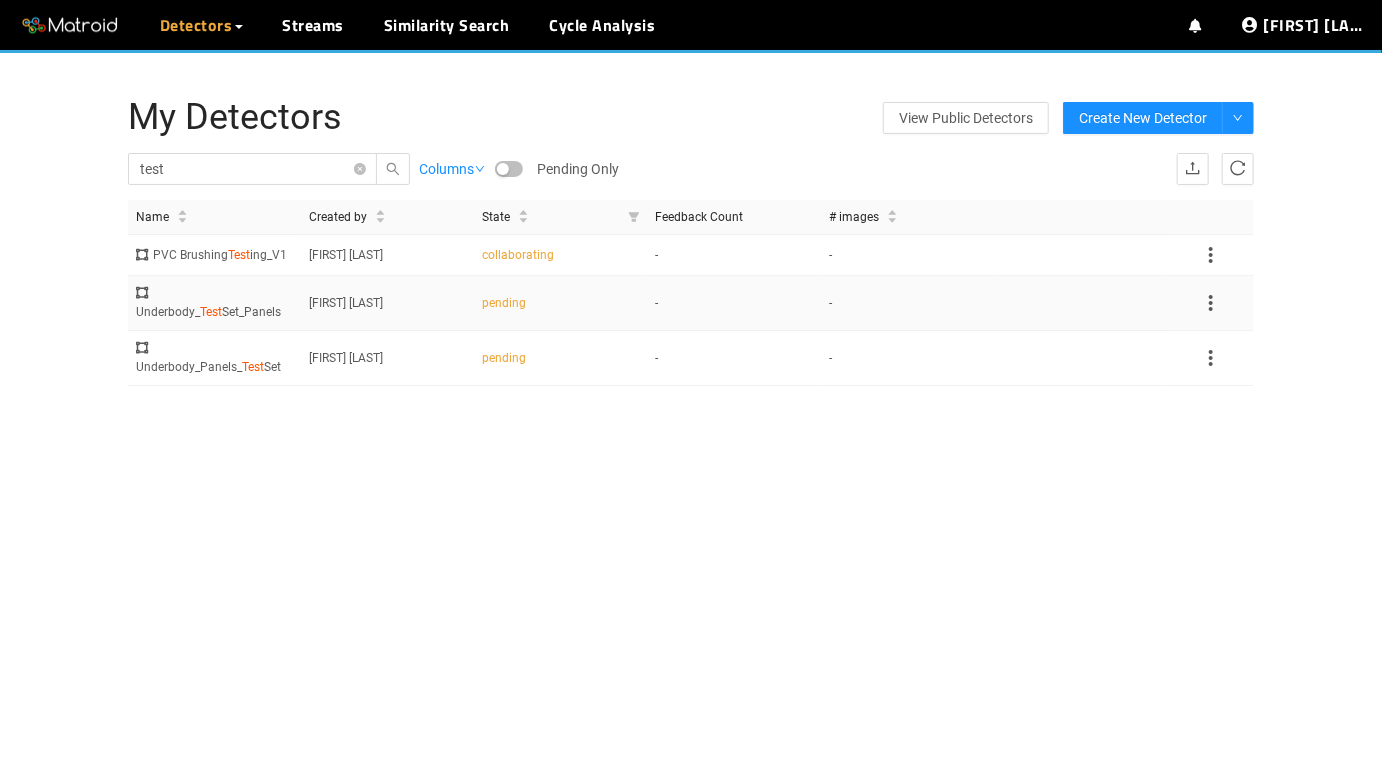 click 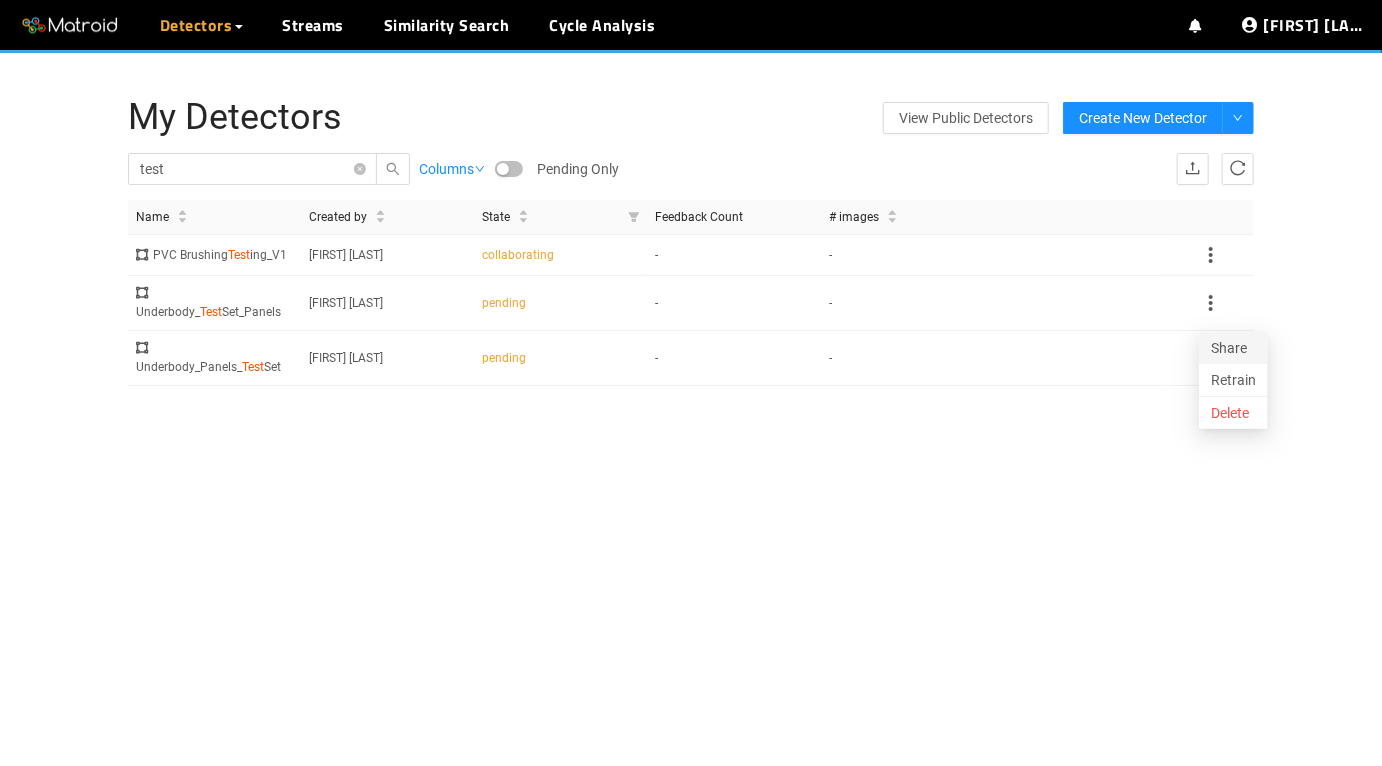 click on "Share" at bounding box center [1233, 348] 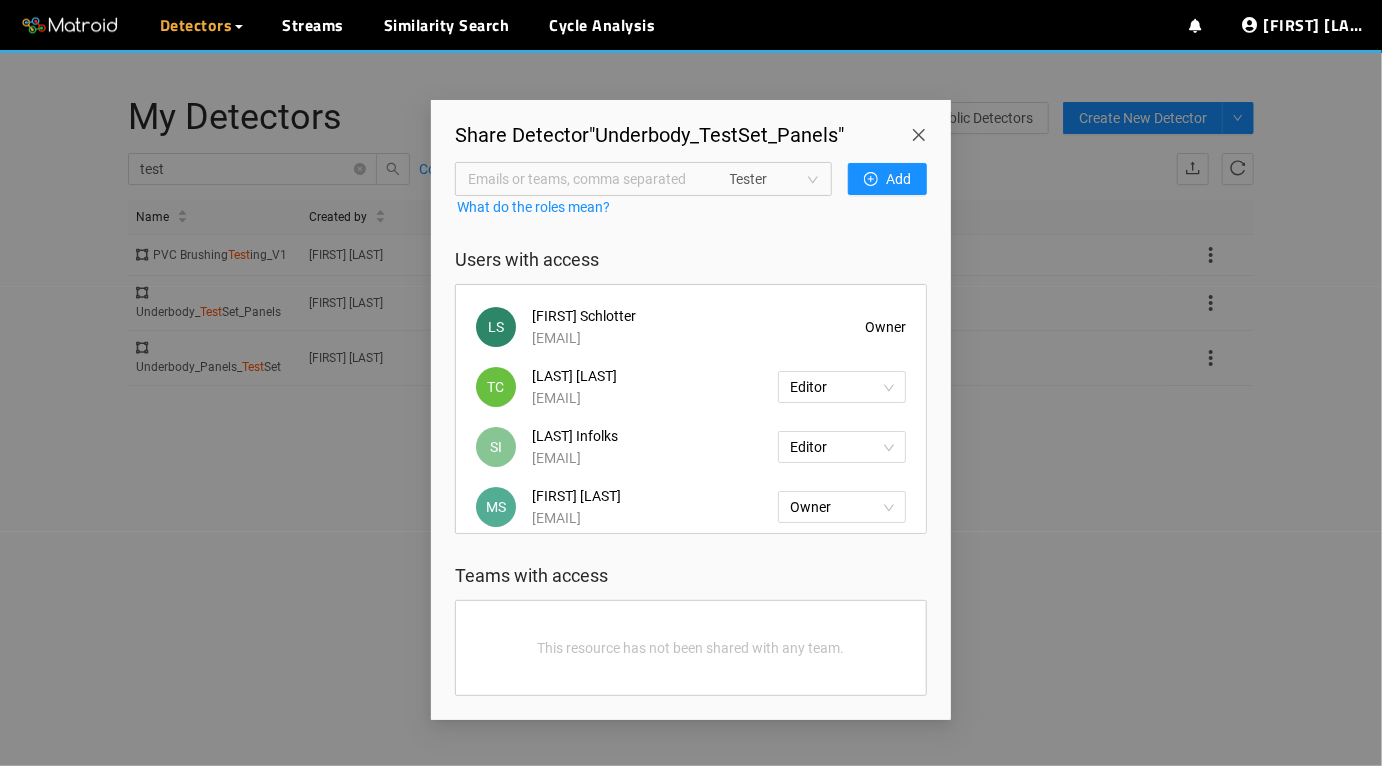 scroll, scrollTop: 37, scrollLeft: 0, axis: vertical 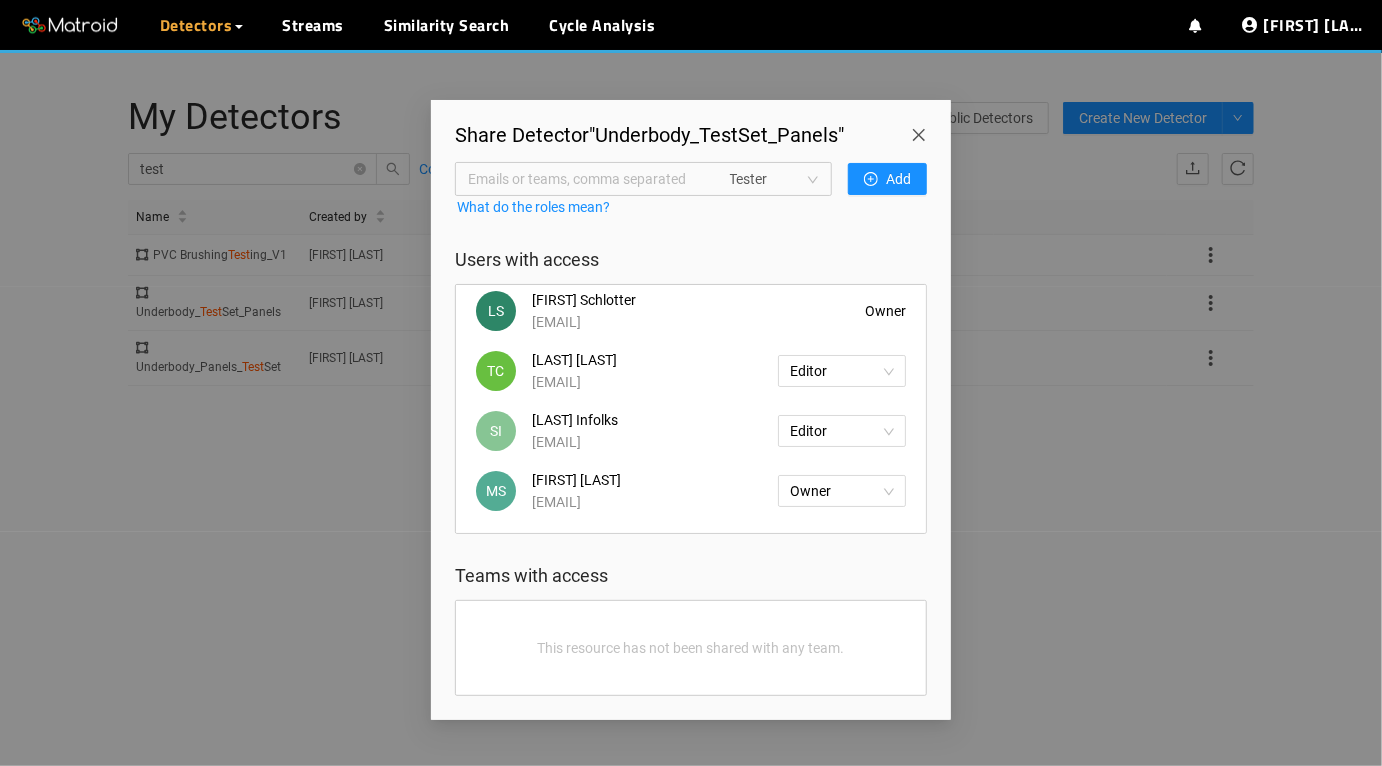 click at bounding box center [923, 128] 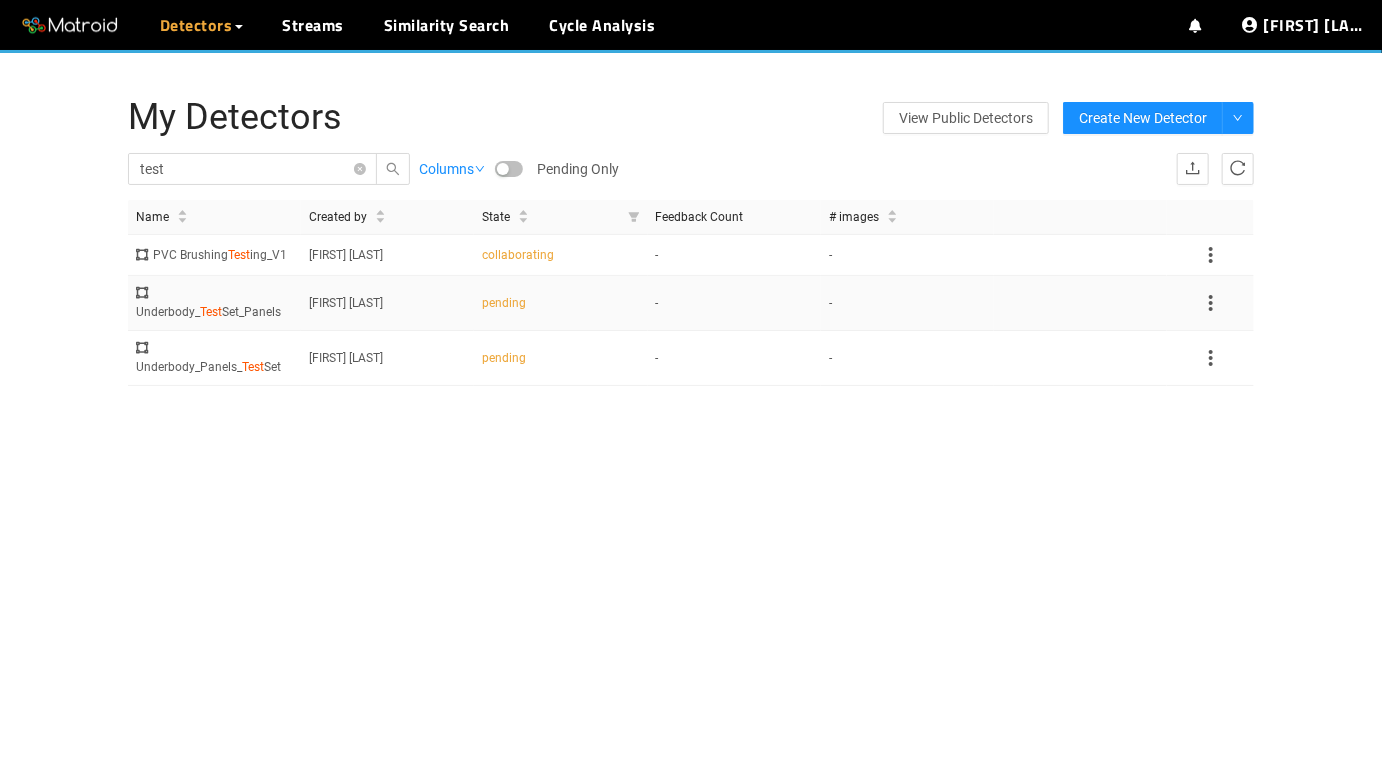 click at bounding box center [1080, 303] 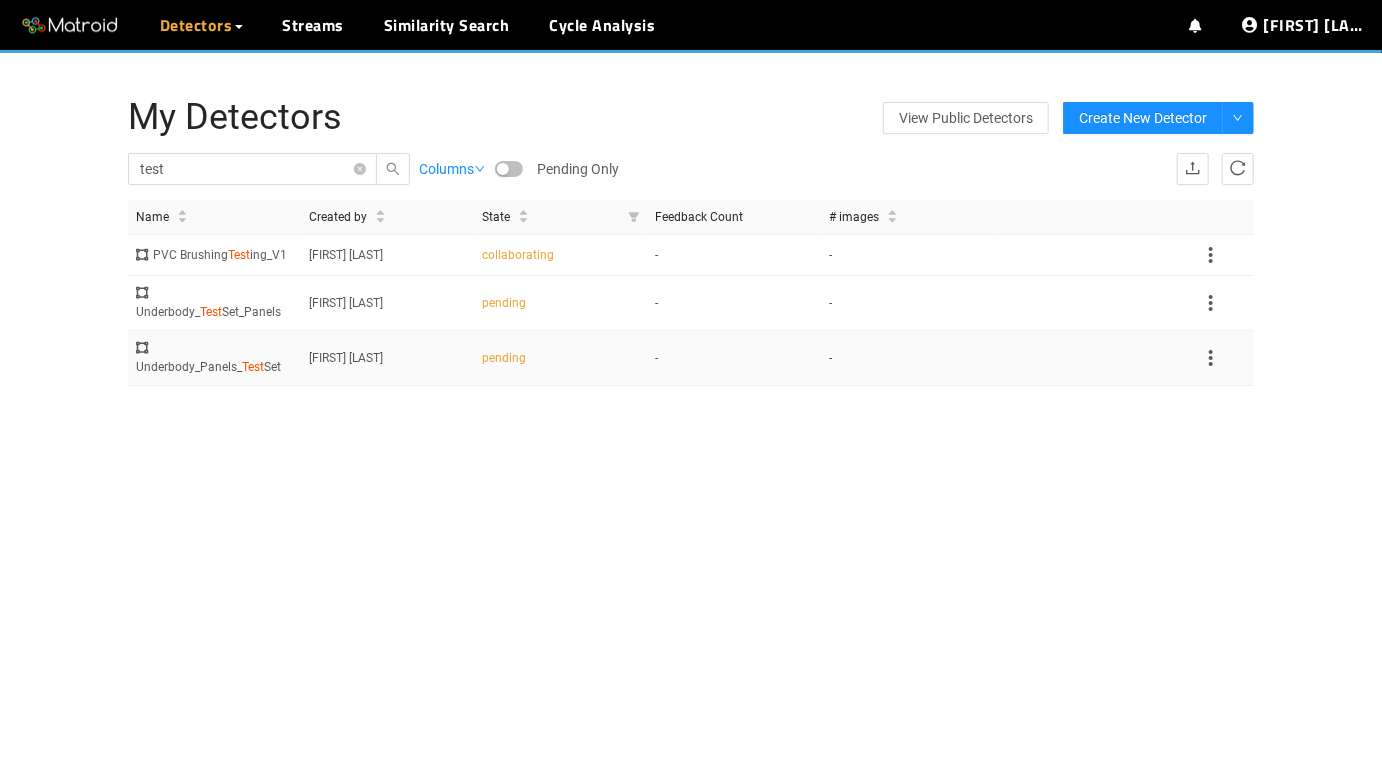 click on "-" at bounding box center (734, 358) 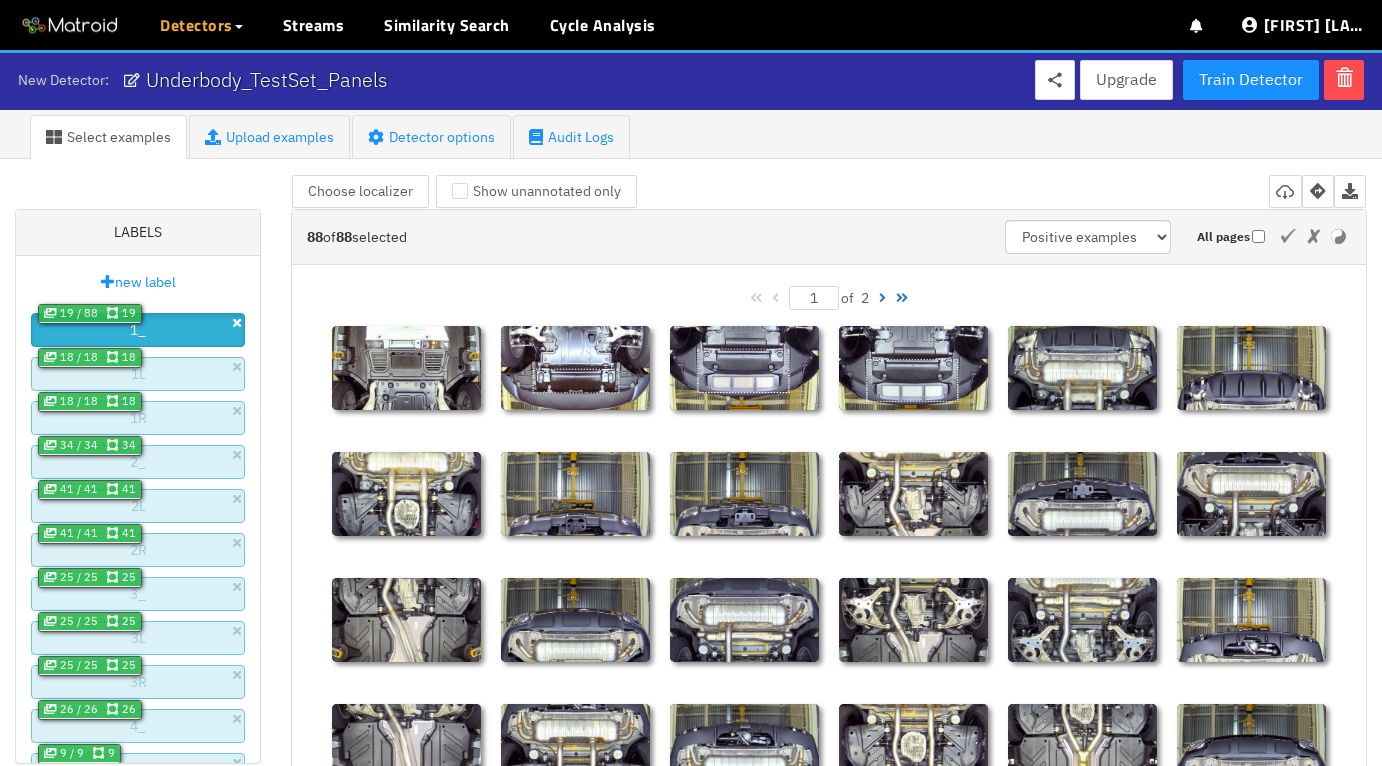 scroll, scrollTop: 0, scrollLeft: 0, axis: both 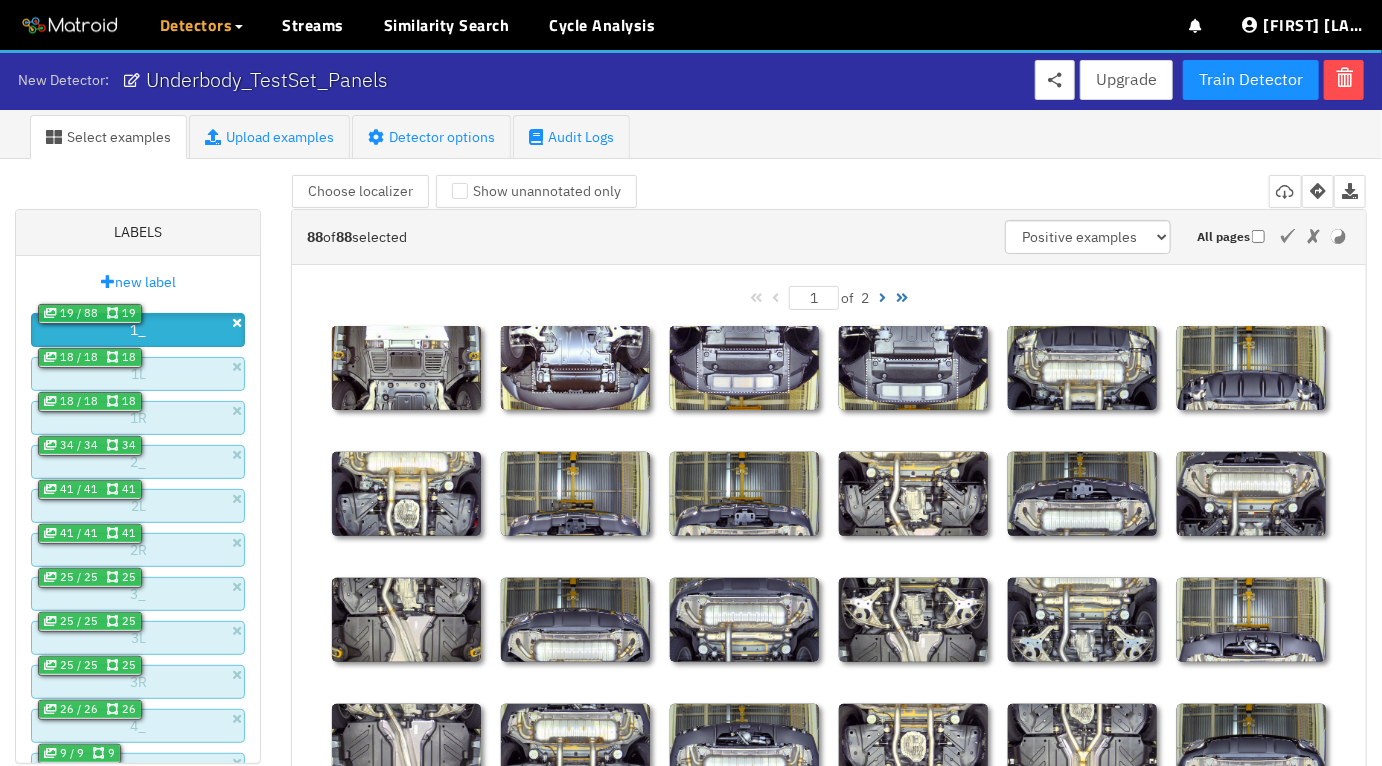 click on "New Detector:  Underbody_TestSet_Panels" at bounding box center [211, 80] 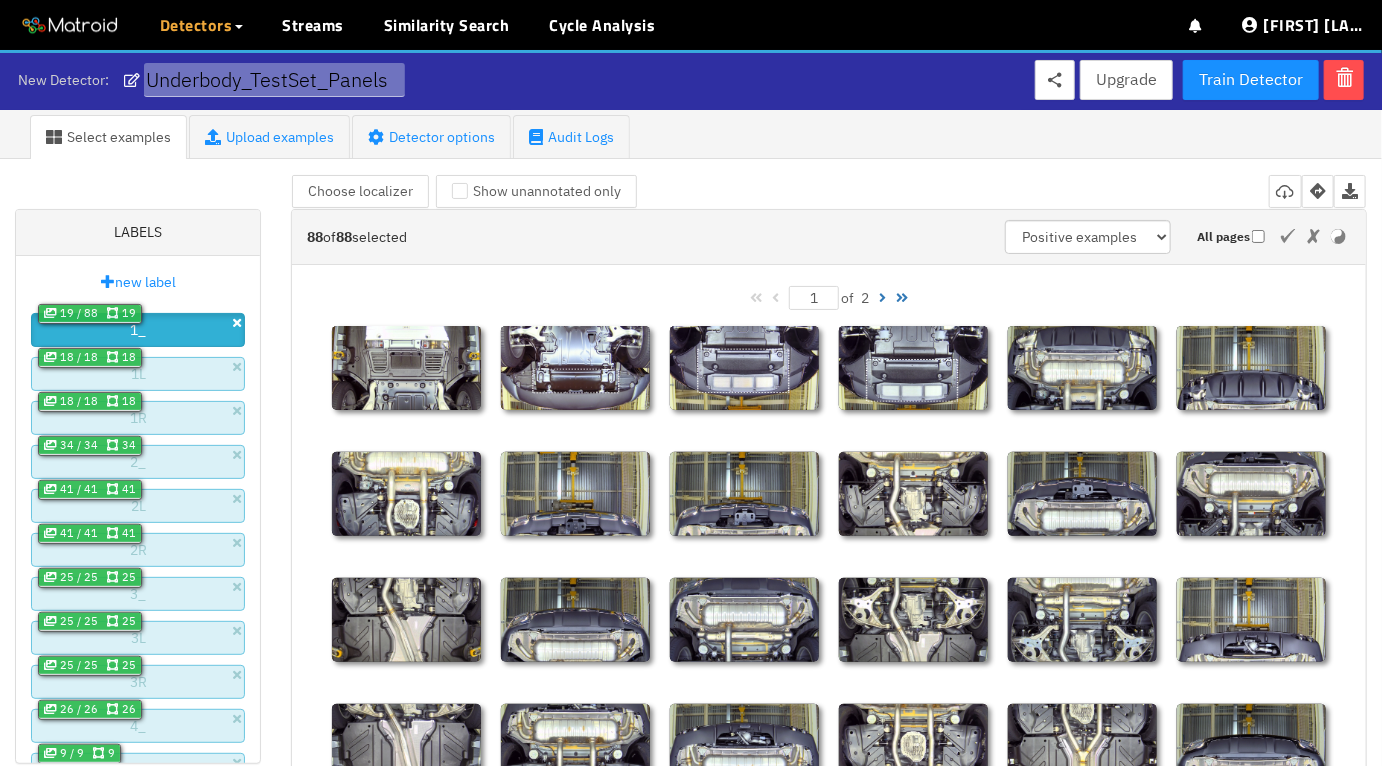 scroll, scrollTop: 0, scrollLeft: 32, axis: horizontal 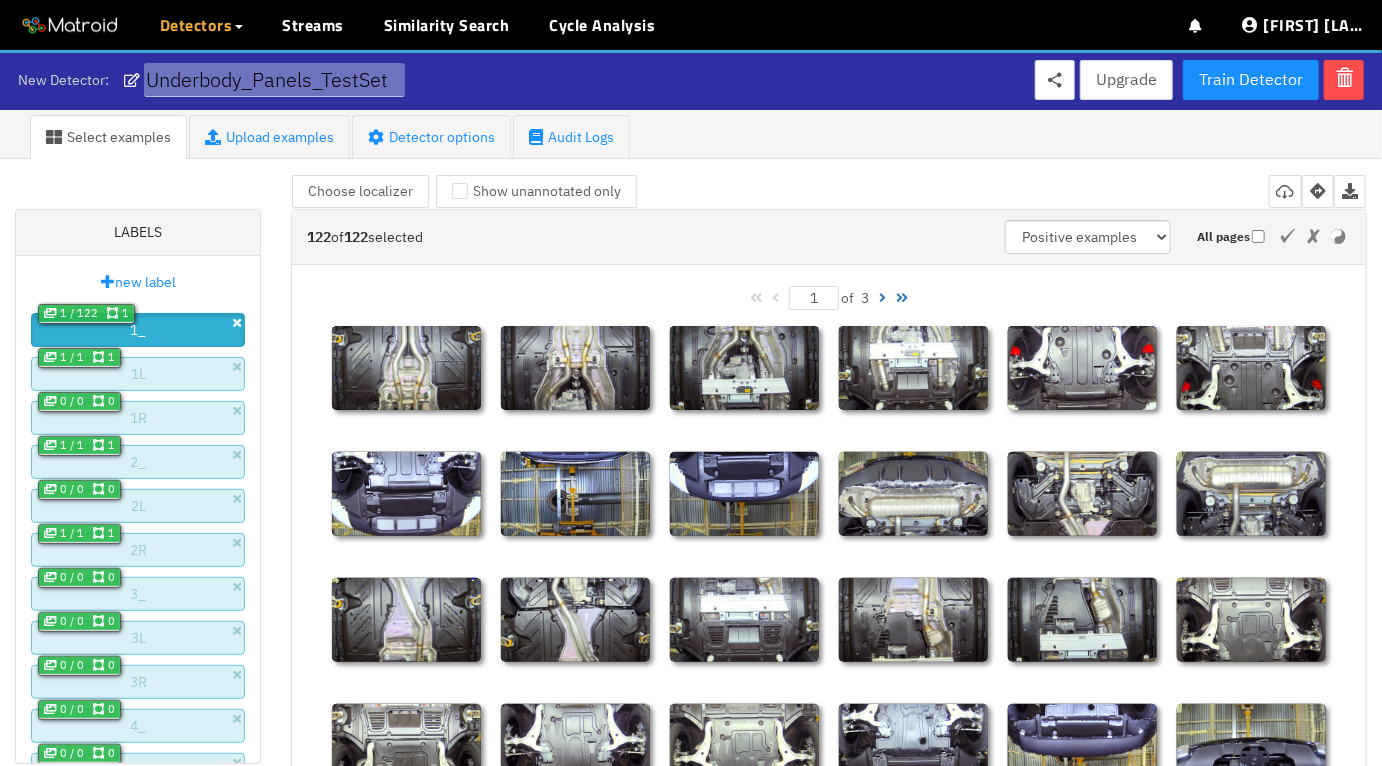 click on "Underbody_Panels_TestSet" at bounding box center (274, 80) 